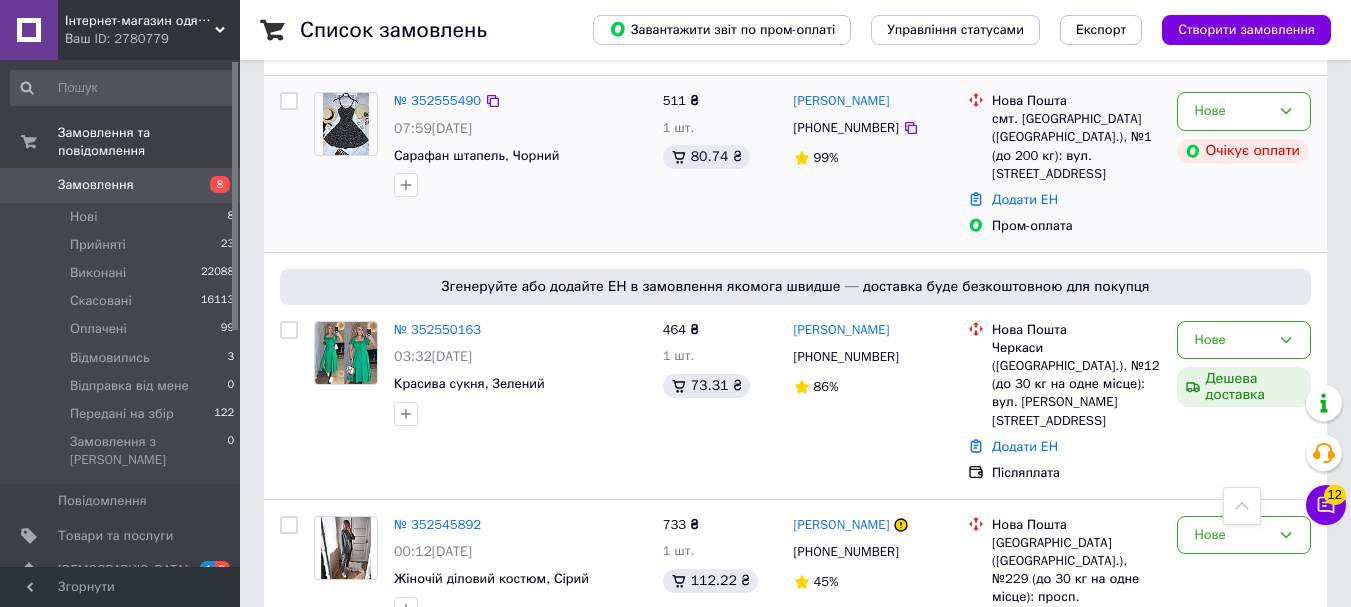 scroll, scrollTop: 600, scrollLeft: 0, axis: vertical 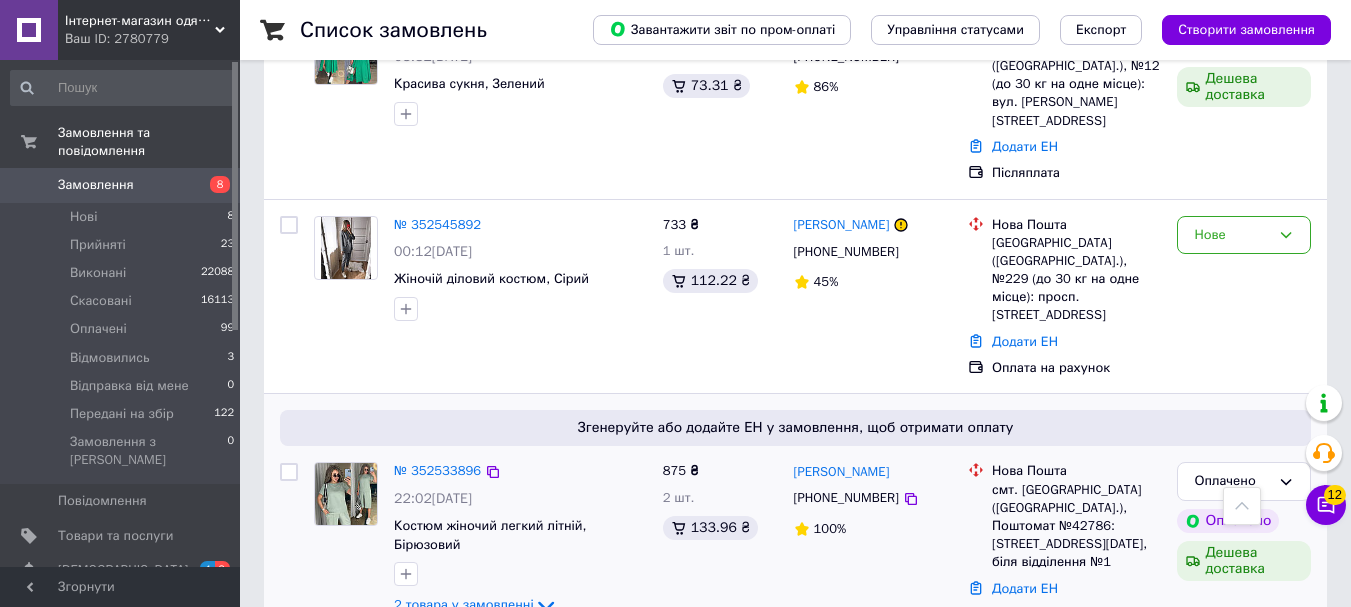 click on "2 товара у замовленні" at bounding box center (464, 605) 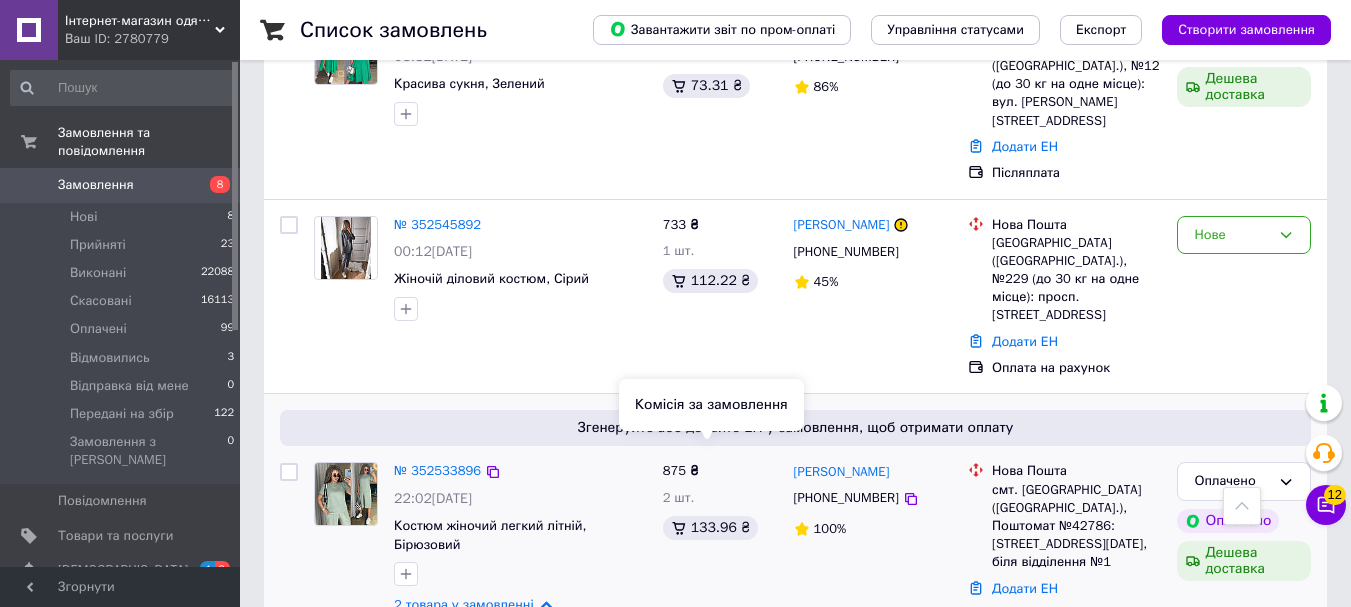 scroll, scrollTop: 900, scrollLeft: 0, axis: vertical 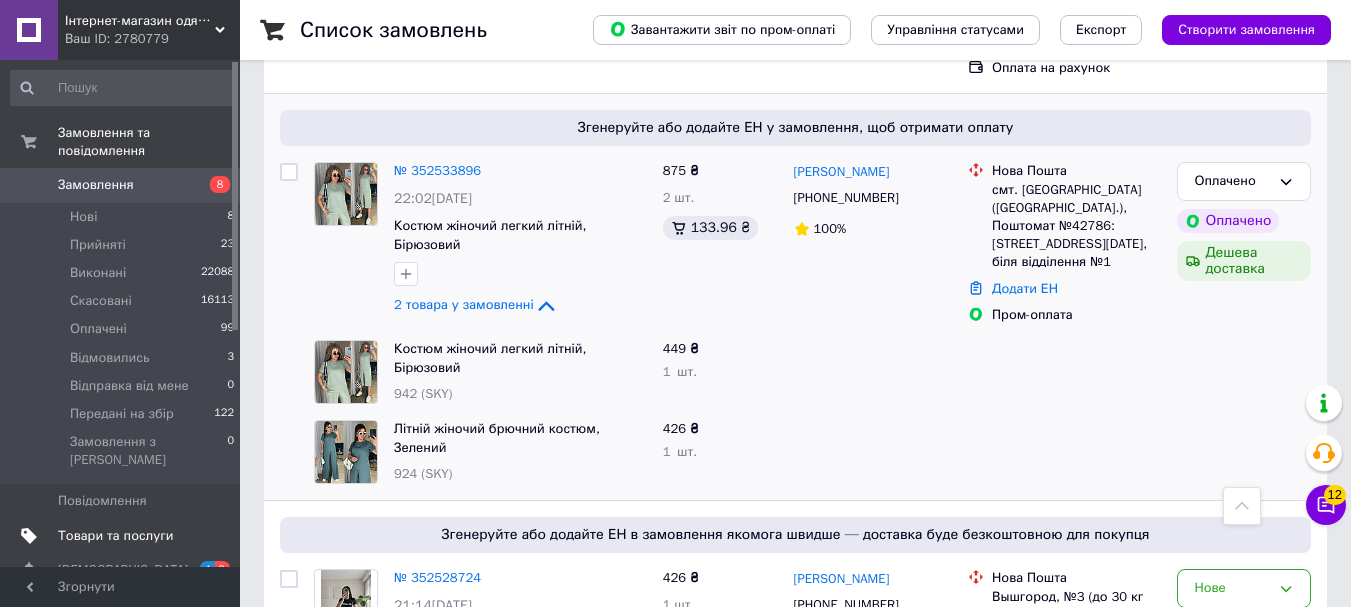 click on "Товари та послуги" at bounding box center (115, 536) 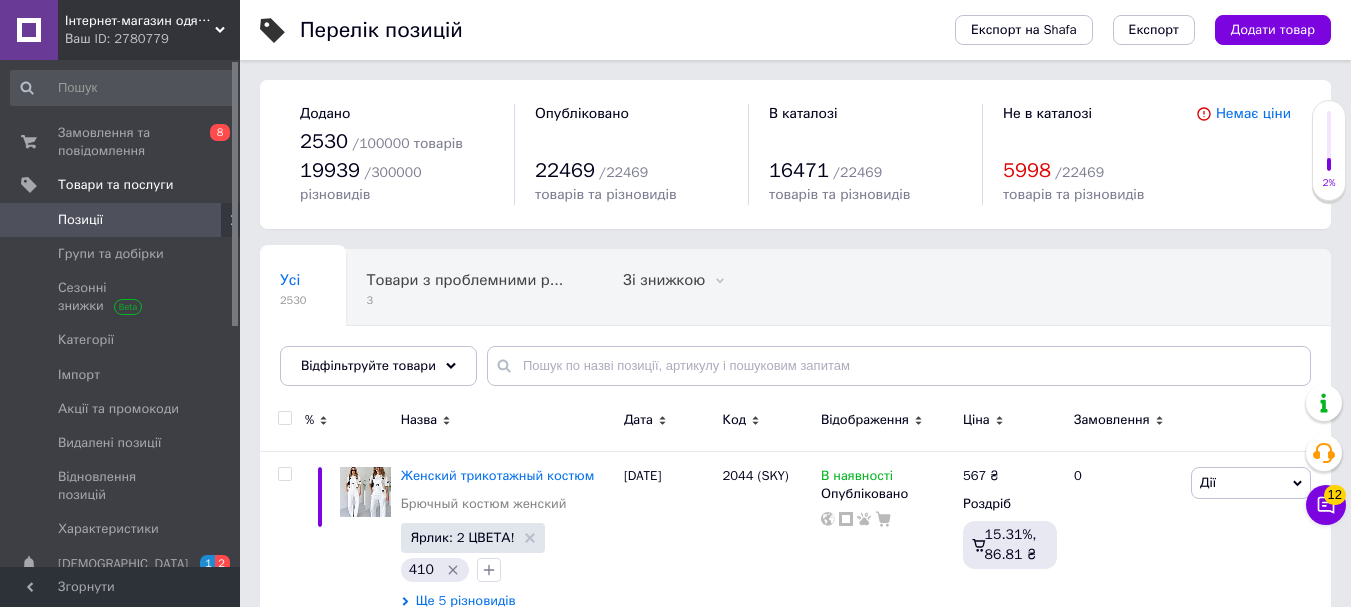 scroll, scrollTop: 300, scrollLeft: 0, axis: vertical 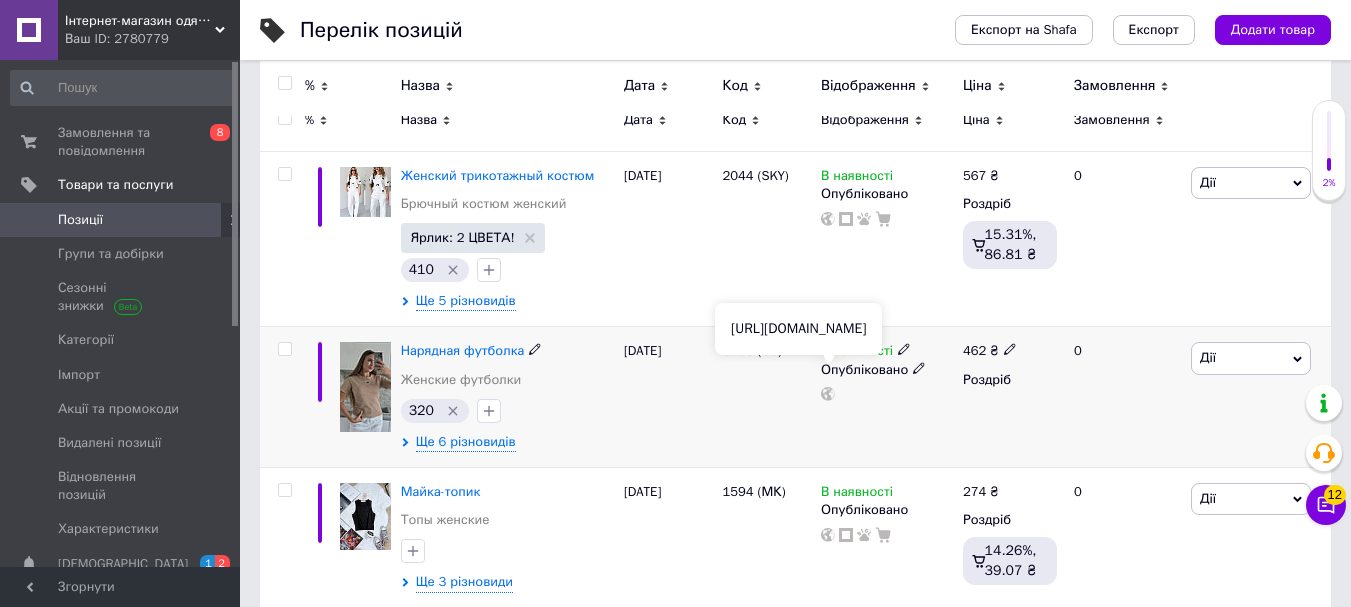 click 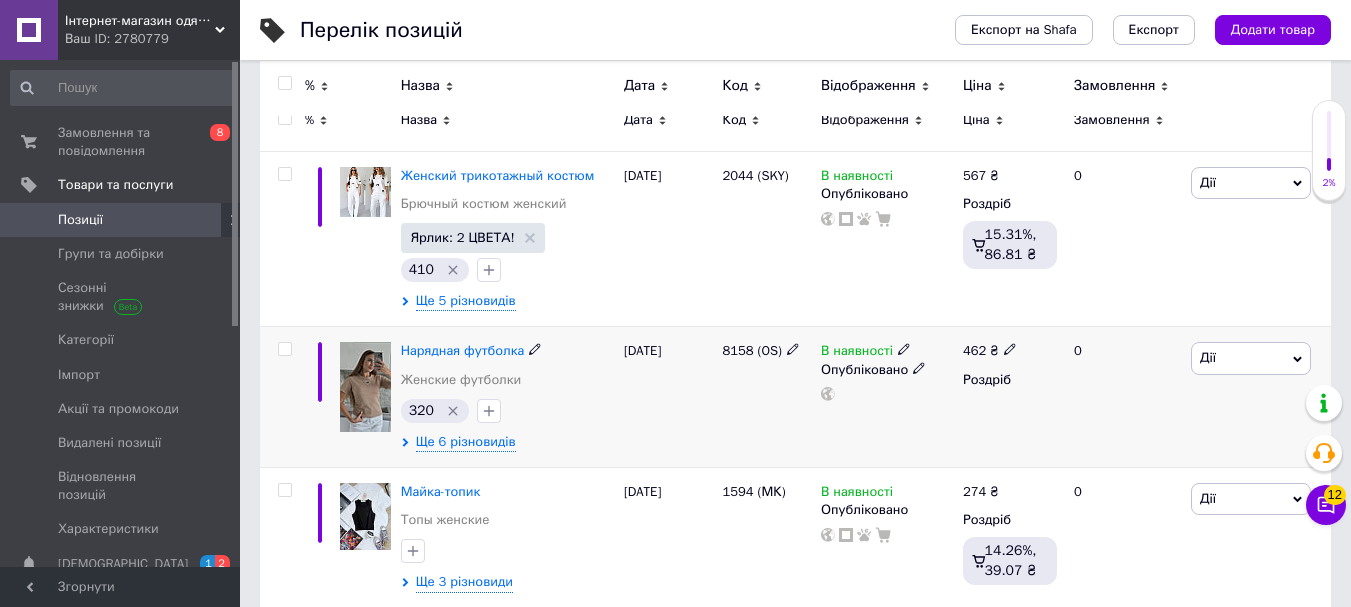 click at bounding box center (284, 349) 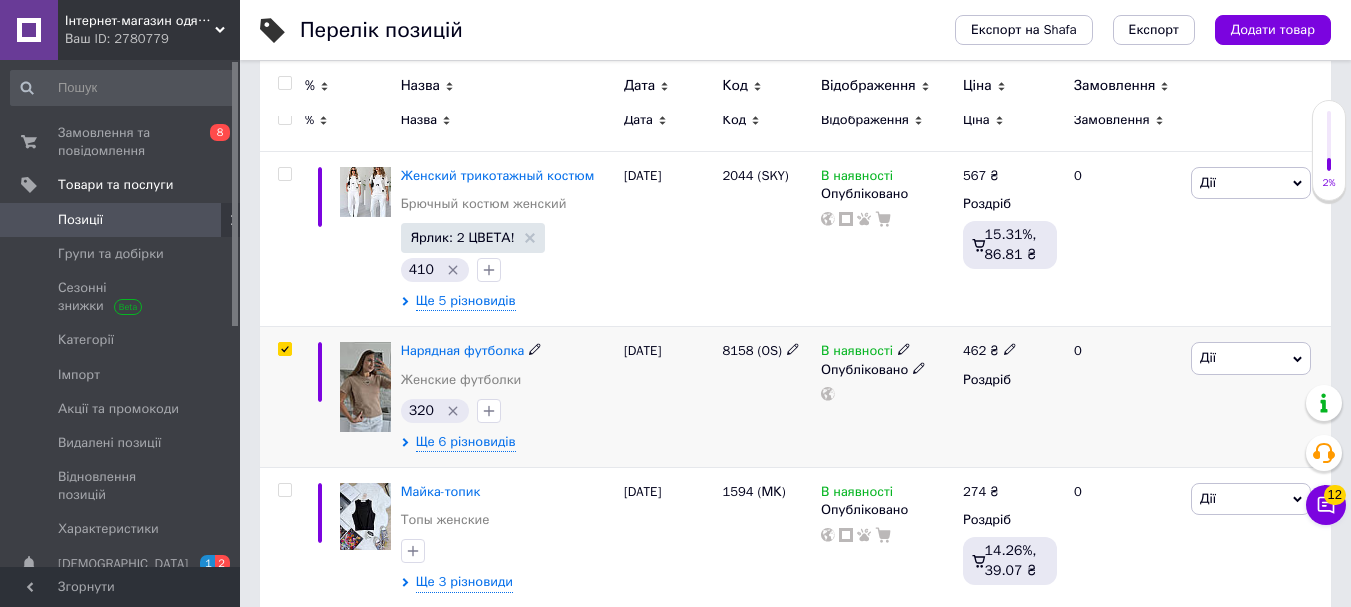 checkbox on "true" 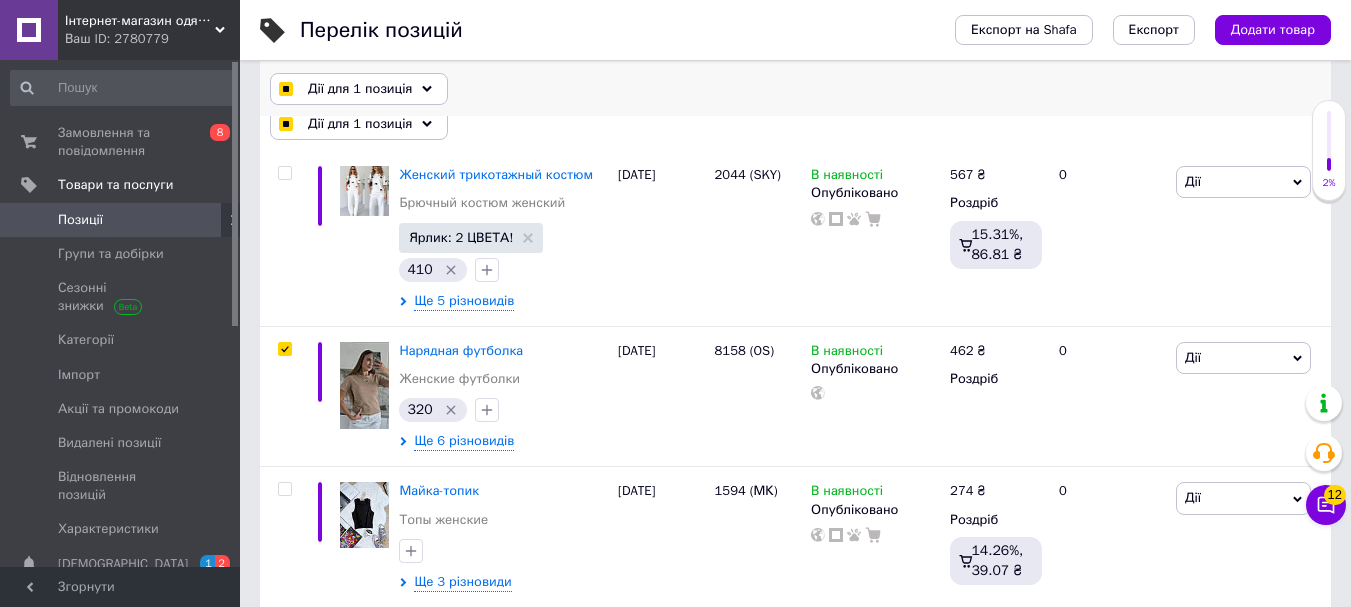 click on "Дії для 1 позиція" at bounding box center (360, 89) 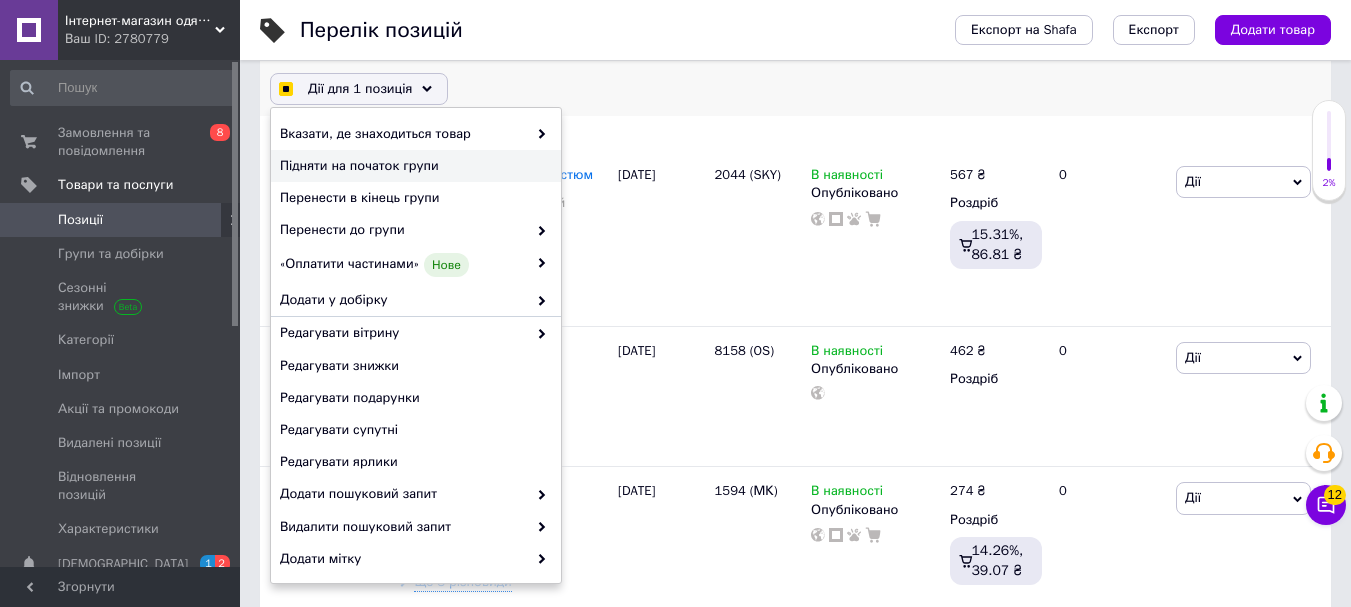 checkbox on "true" 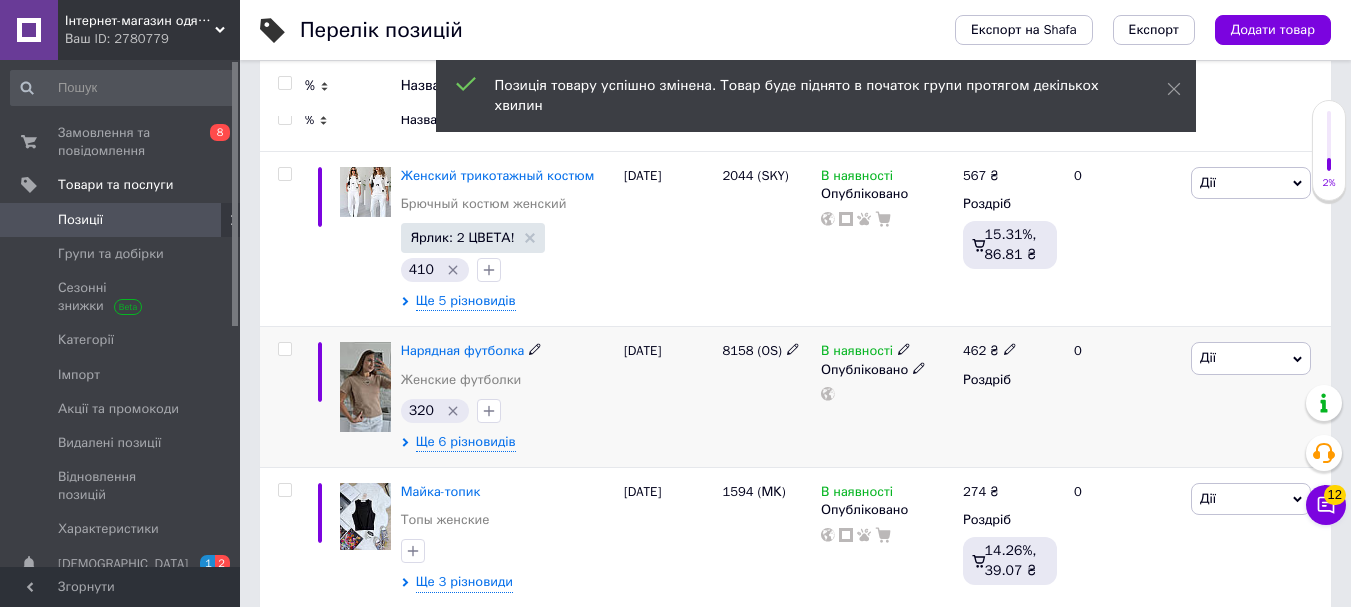 click at bounding box center (284, 349) 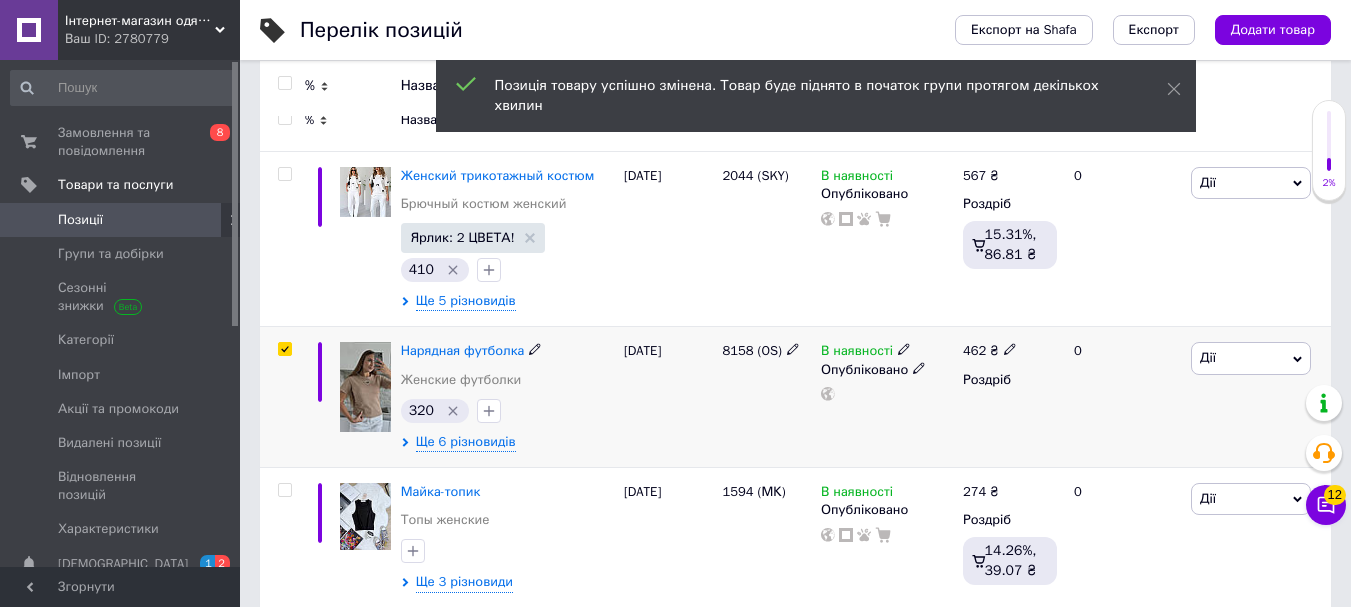 checkbox on "true" 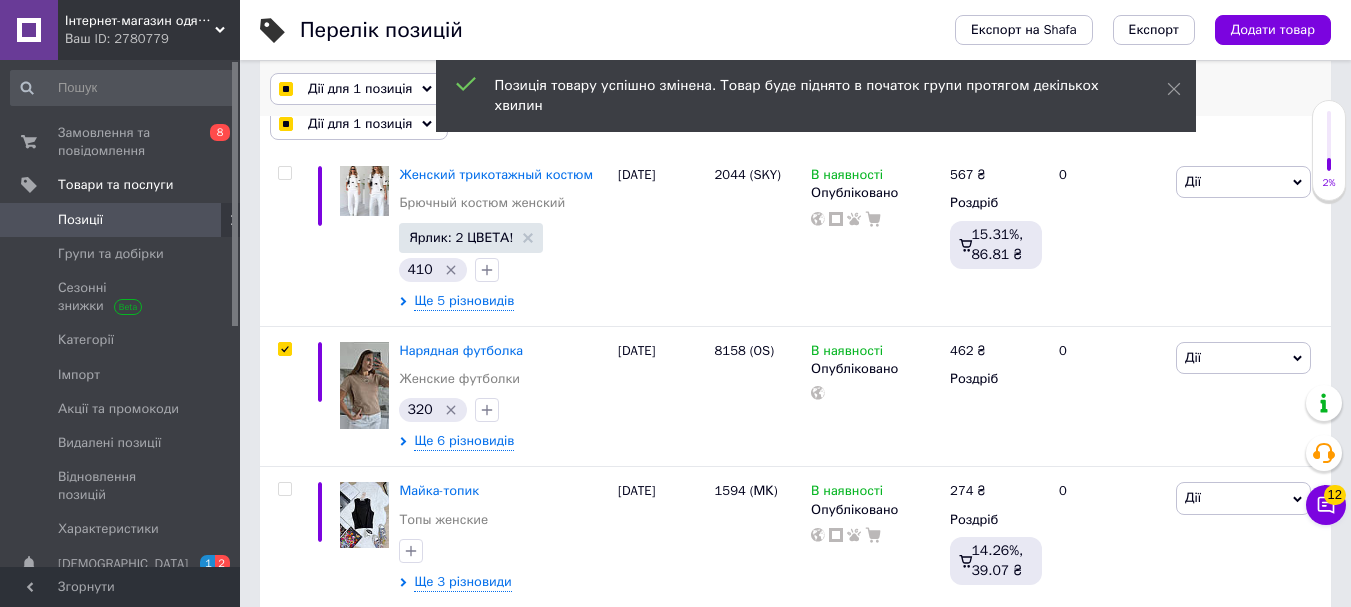click on "Дії для 1 позиція" at bounding box center [360, 89] 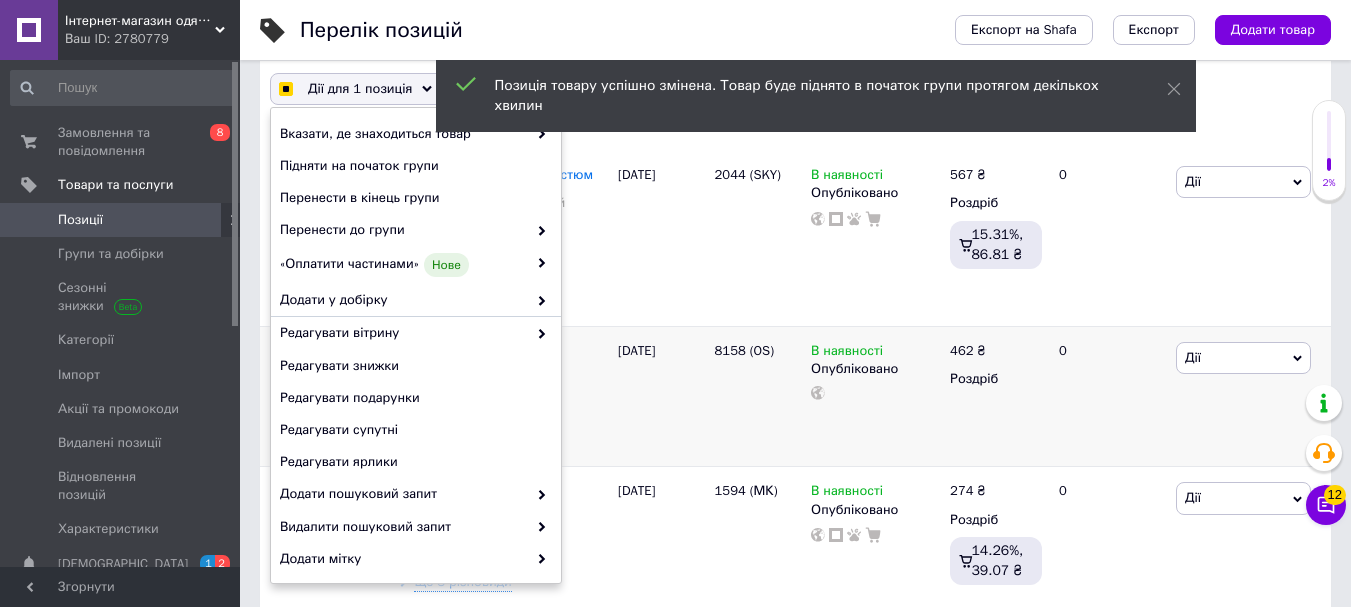 checkbox on "true" 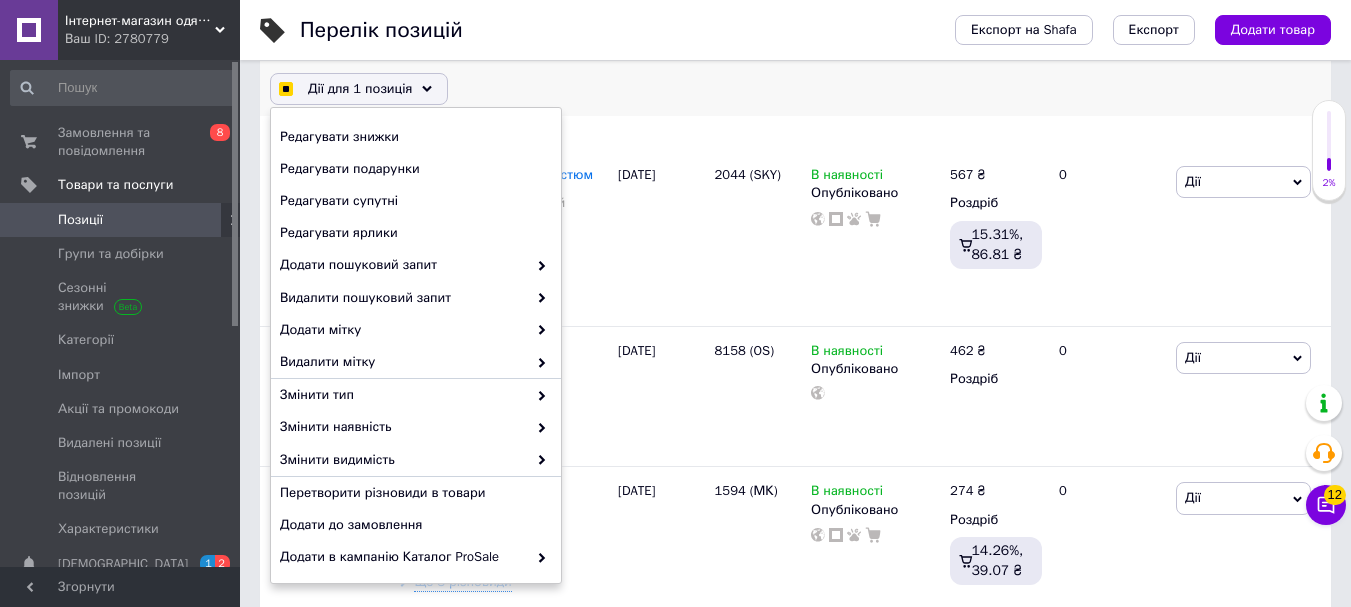 scroll, scrollTop: 295, scrollLeft: 0, axis: vertical 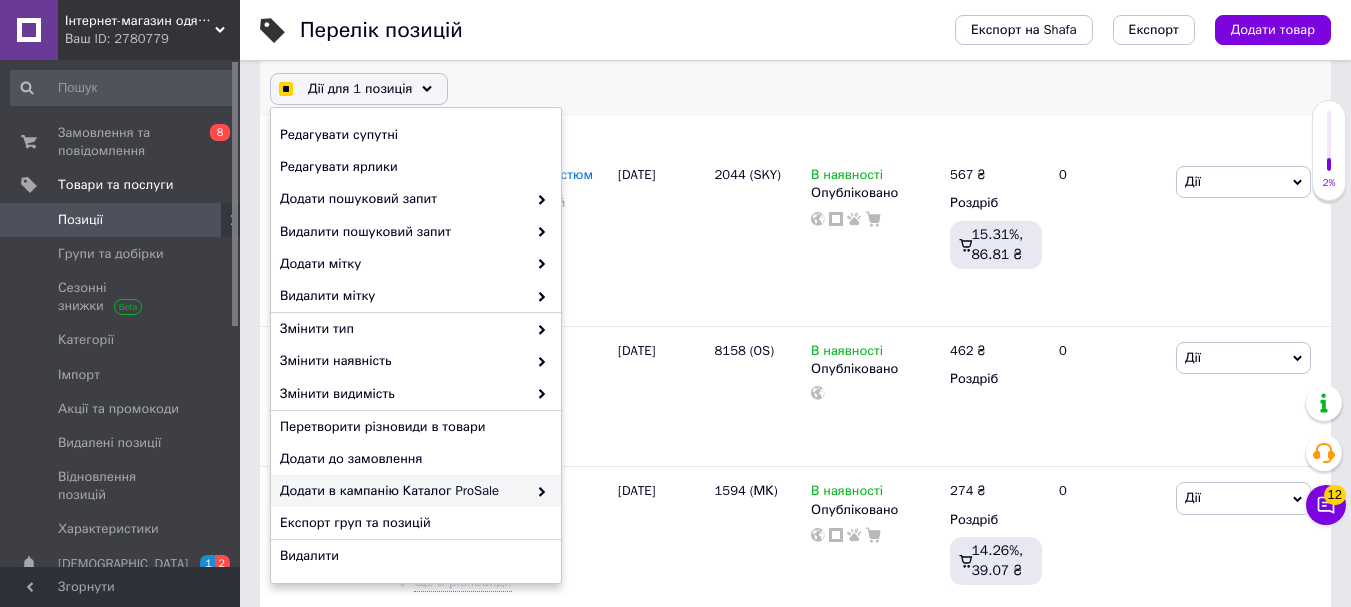 checkbox on "true" 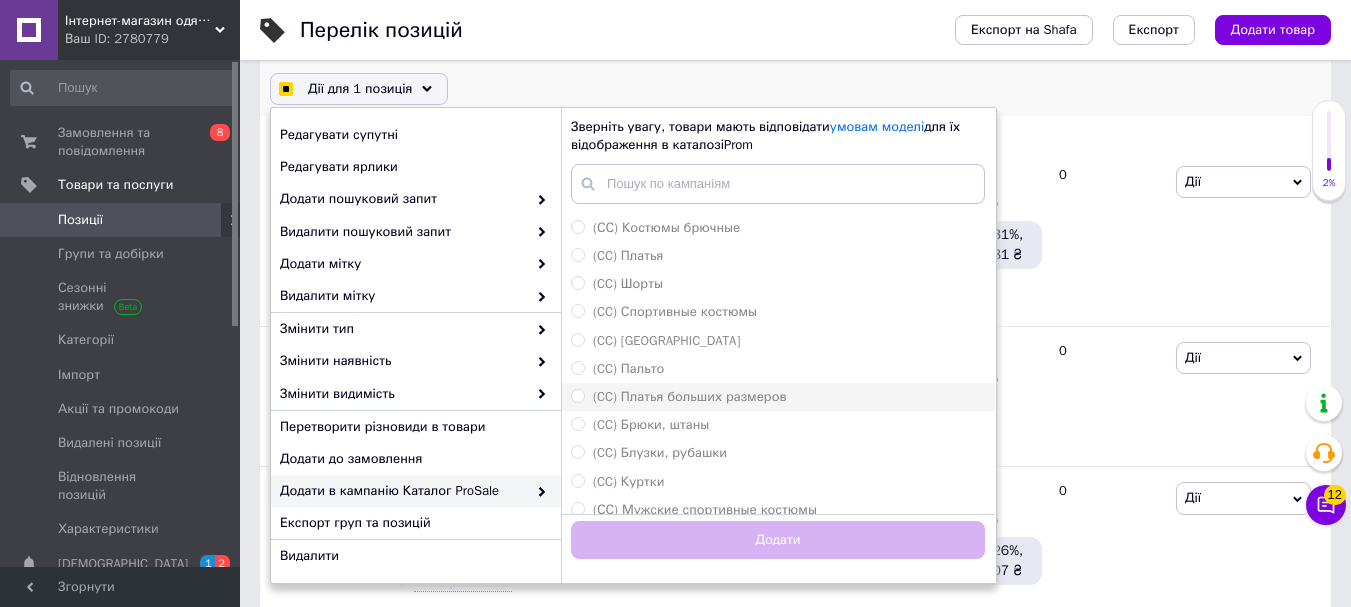 scroll, scrollTop: 400, scrollLeft: 0, axis: vertical 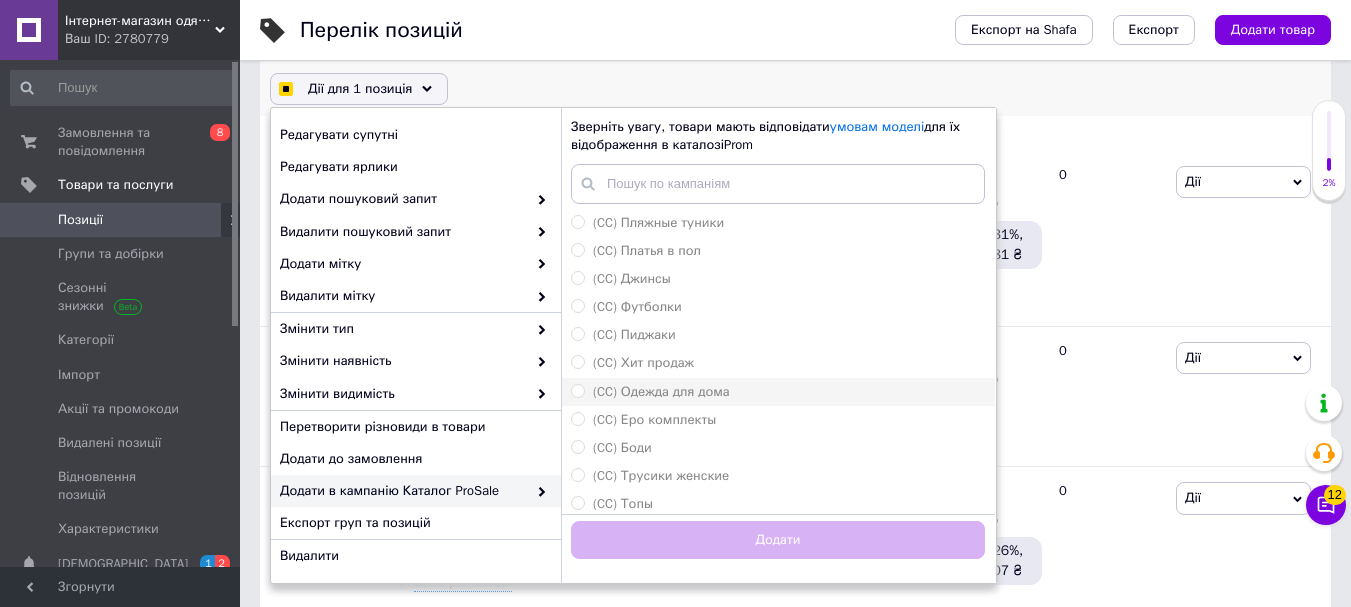 checkbox on "true" 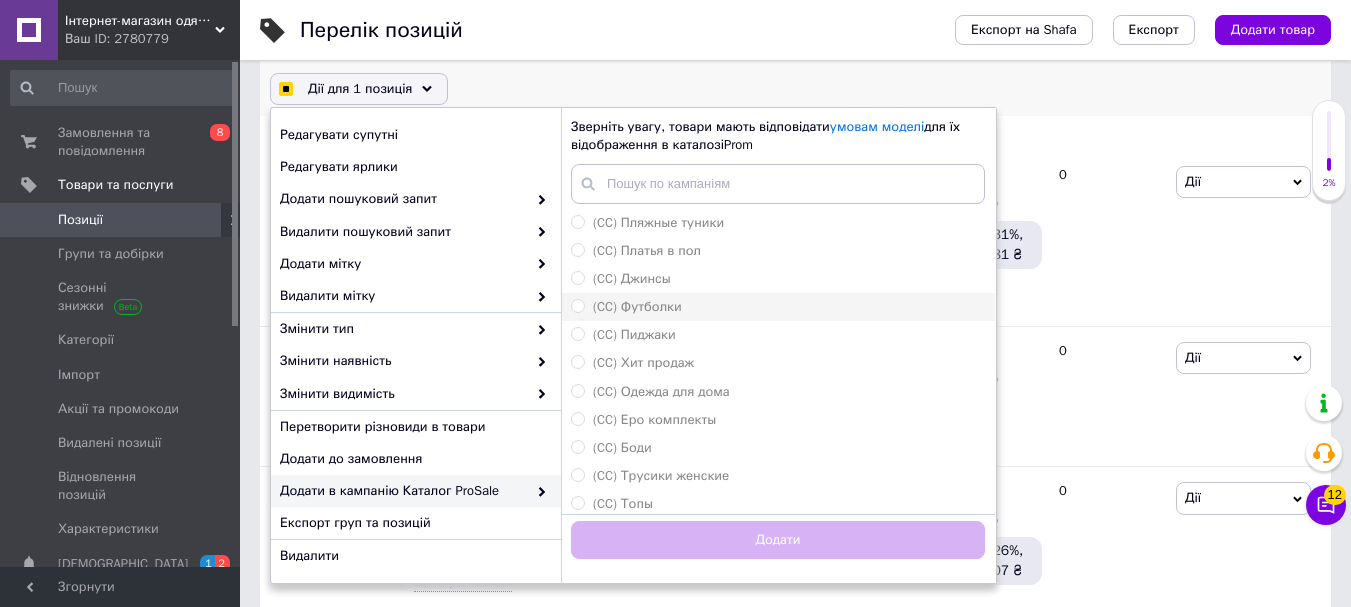 click on "(CC) Футболки" at bounding box center [637, 306] 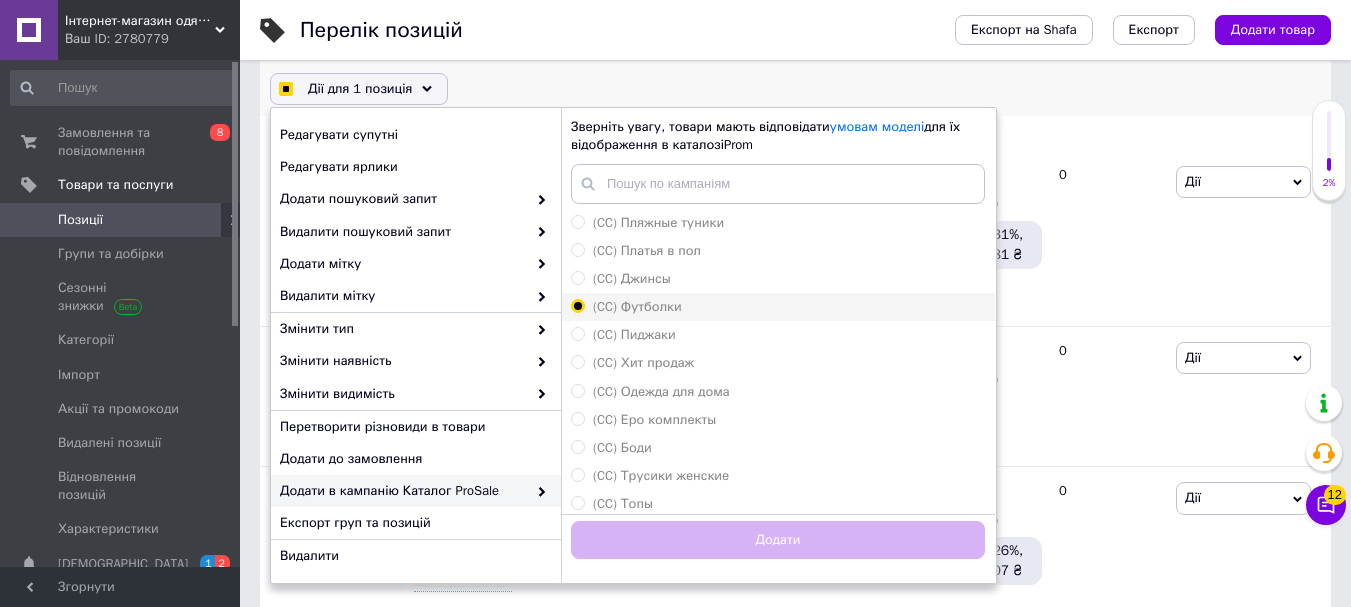 click on "(CC) Футболки" at bounding box center (577, 305) 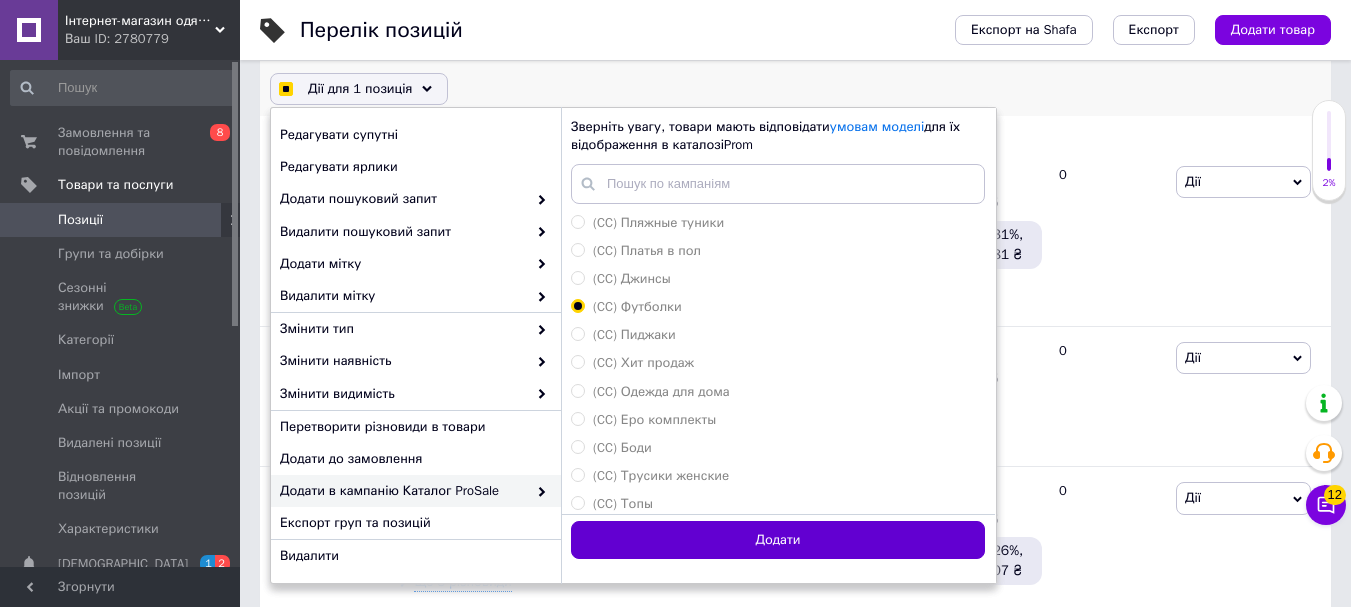 click on "Додати" at bounding box center [778, 540] 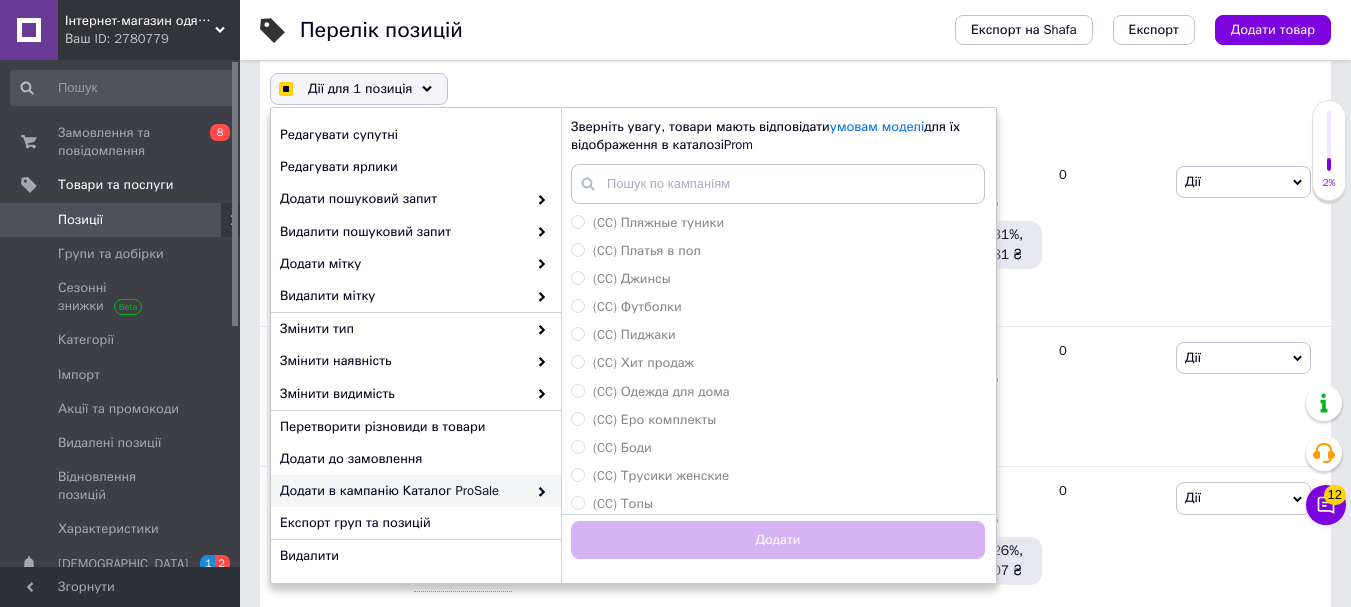 checkbox on "true" 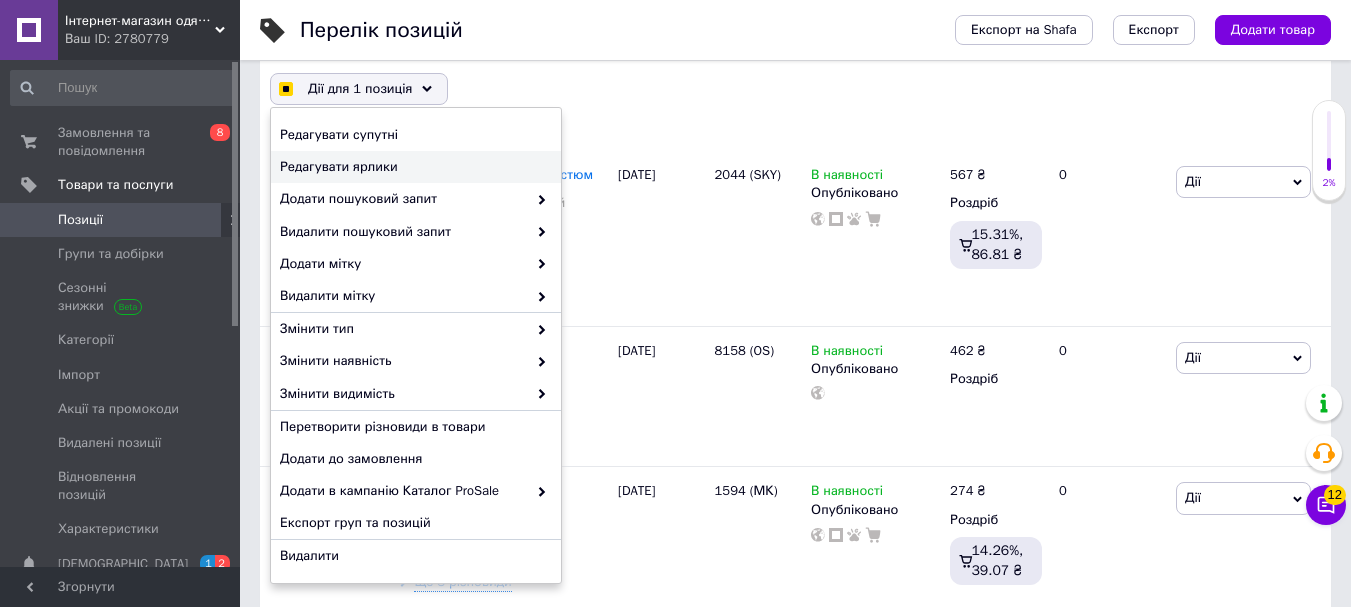 checkbox on "false" 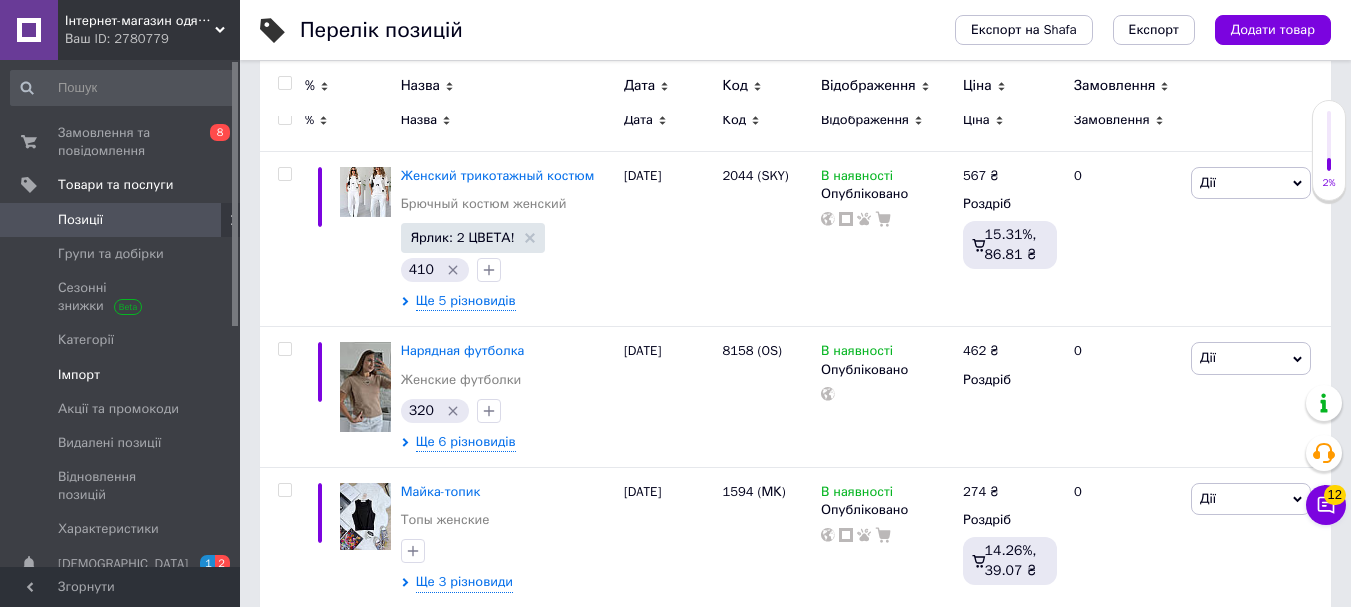 click on "Імпорт" at bounding box center (79, 375) 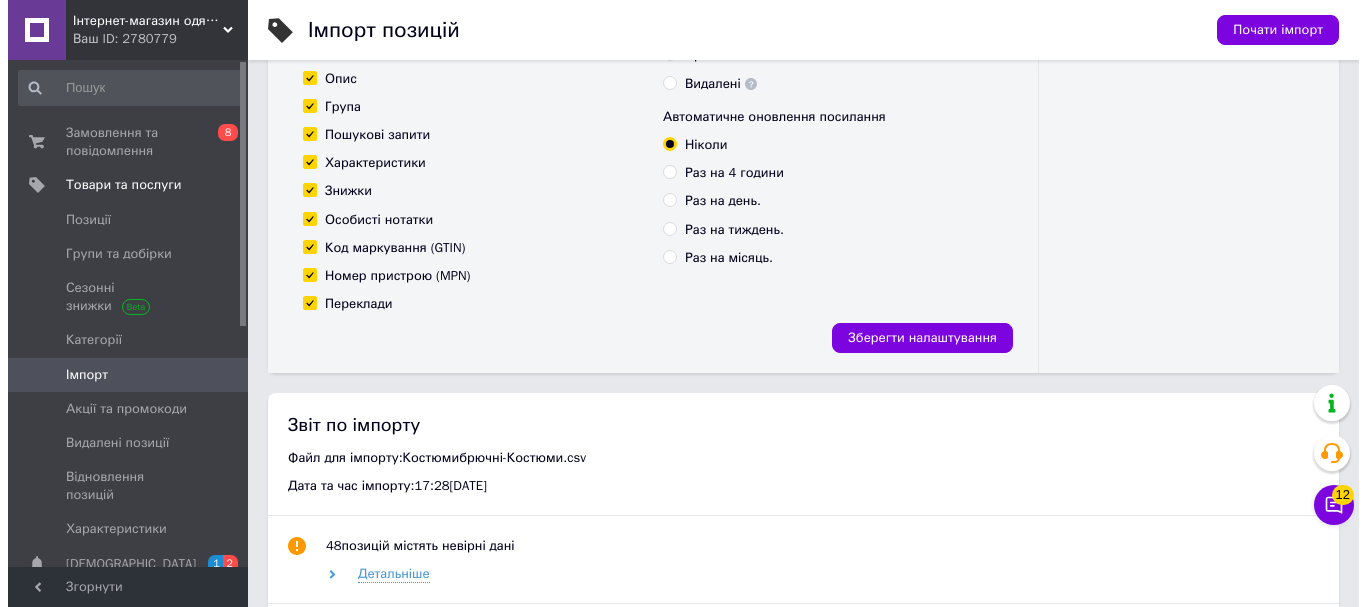 scroll, scrollTop: 0, scrollLeft: 0, axis: both 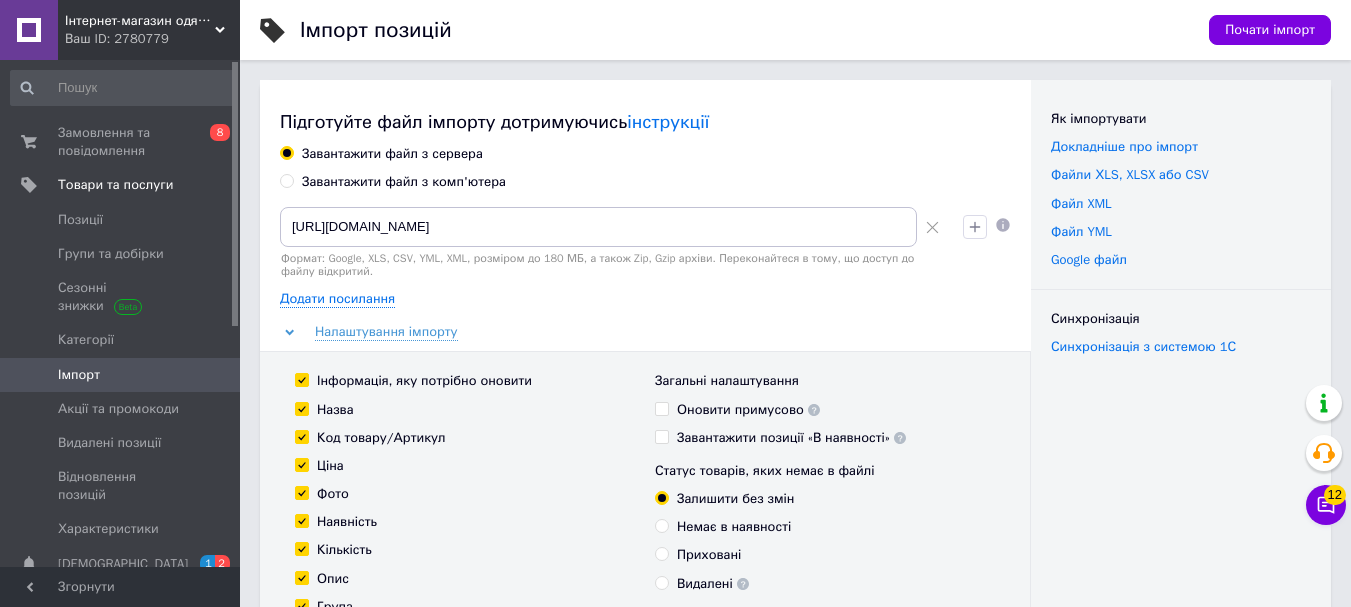 click on "Завантажити файл з комп'ютера" at bounding box center [286, 180] 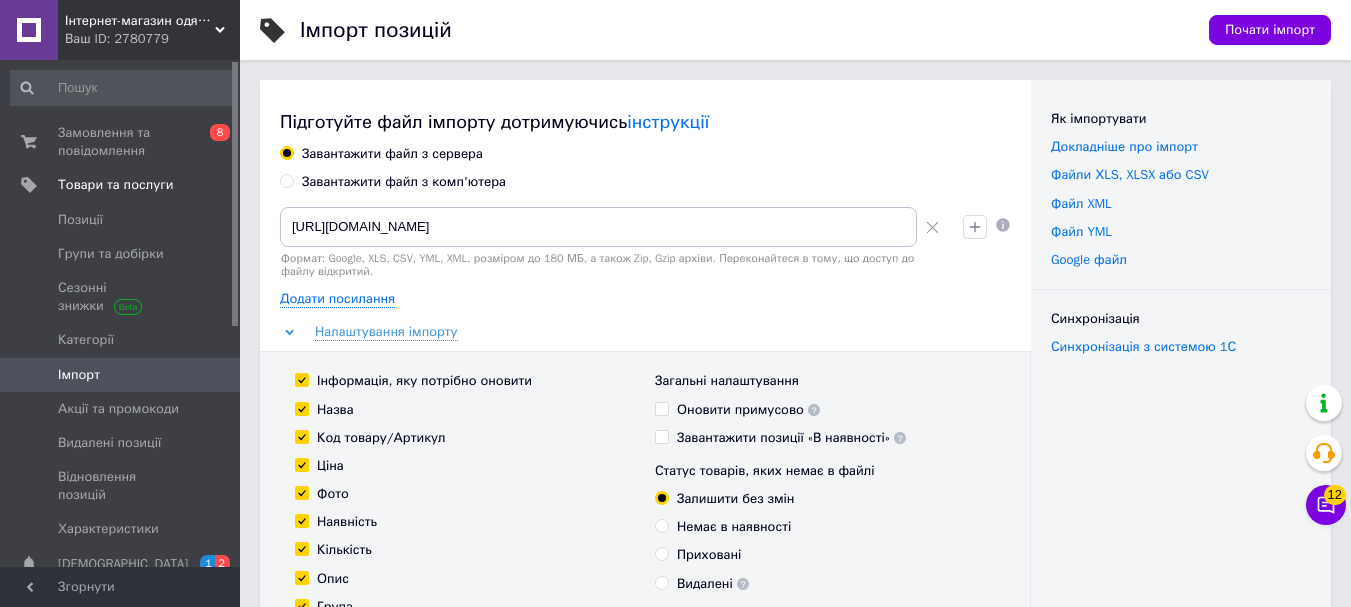 radio on "true" 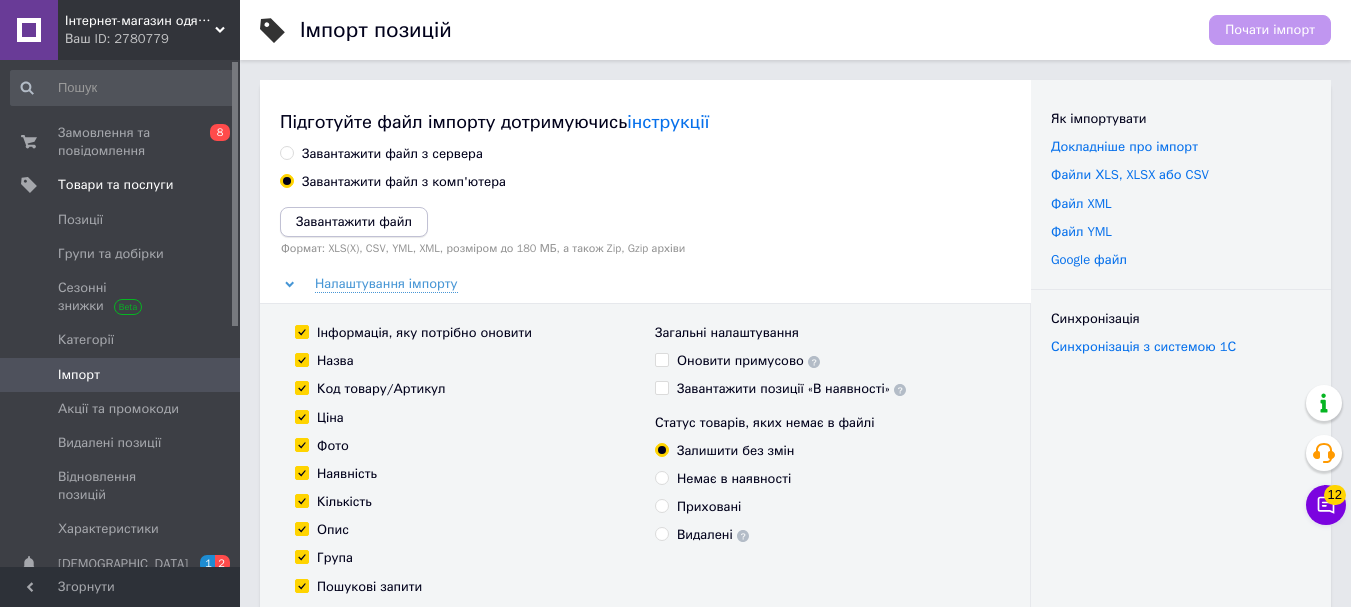 click on "Завантажити файл" at bounding box center [354, 221] 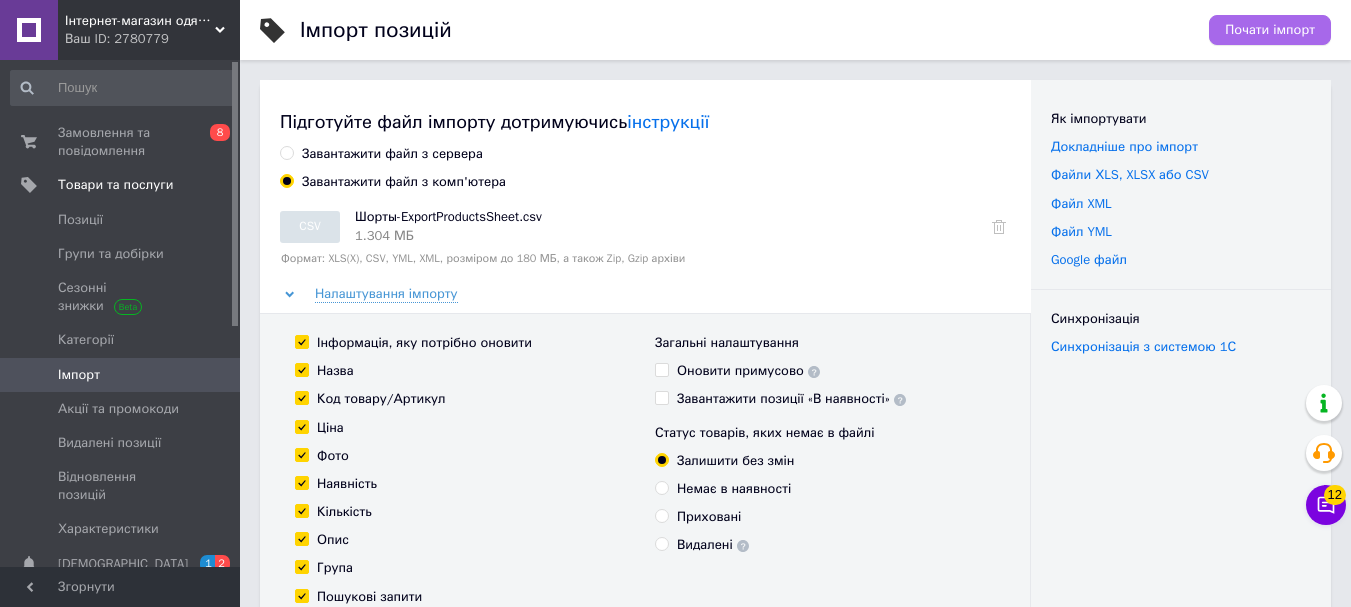 click on "Почати імпорт" at bounding box center (1270, 30) 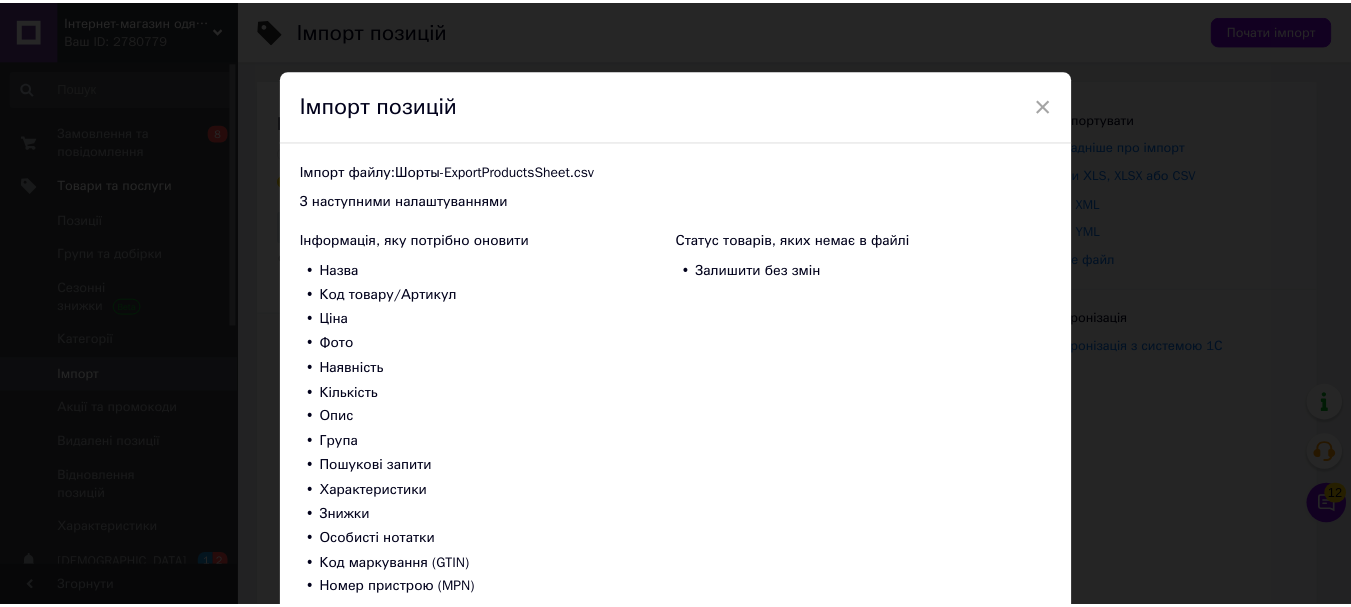 scroll, scrollTop: 167, scrollLeft: 0, axis: vertical 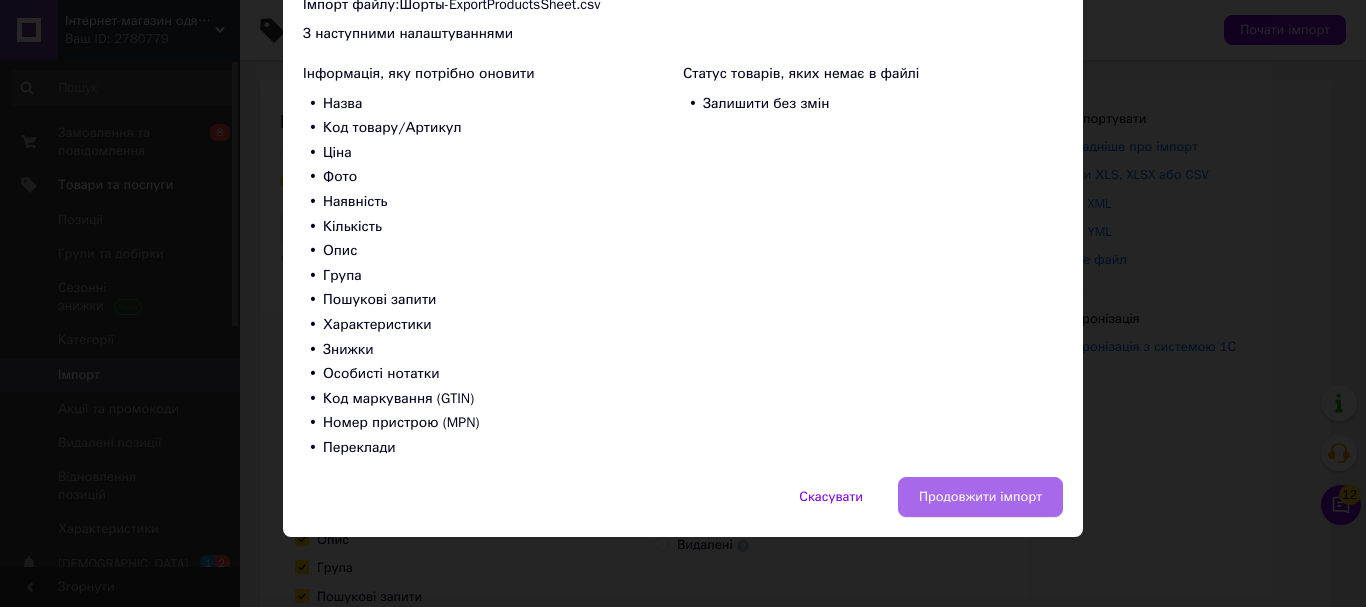click on "Продовжити імпорт" at bounding box center (980, 497) 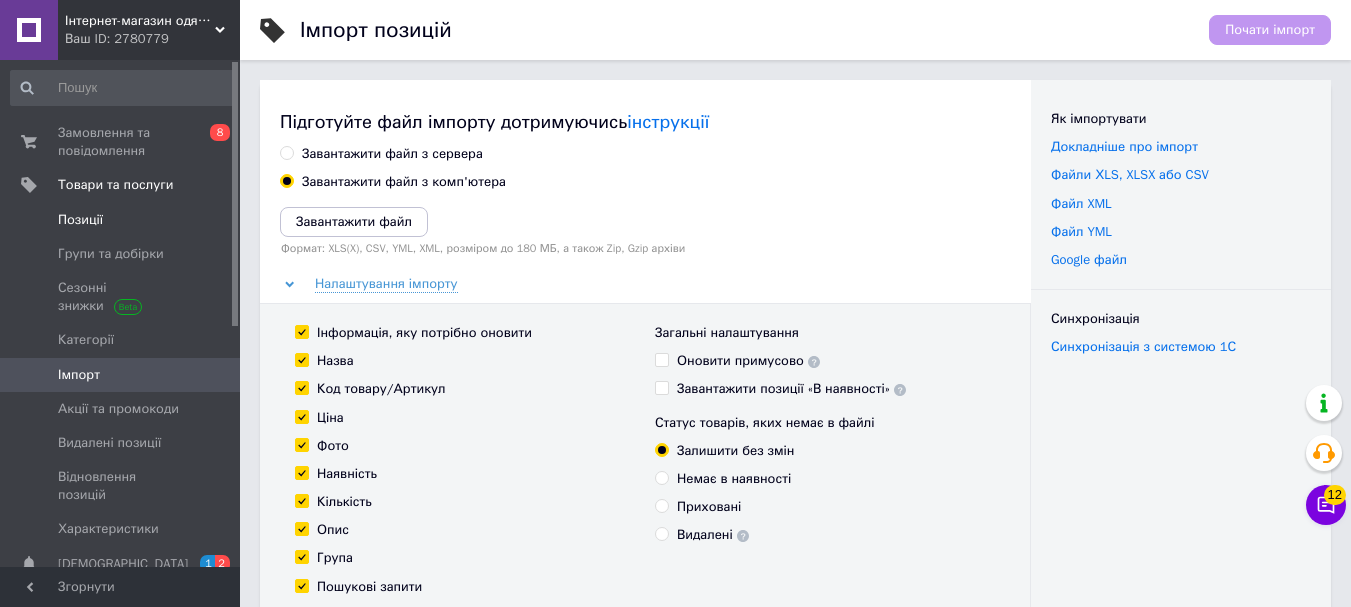 click on "Позиції" at bounding box center [121, 220] 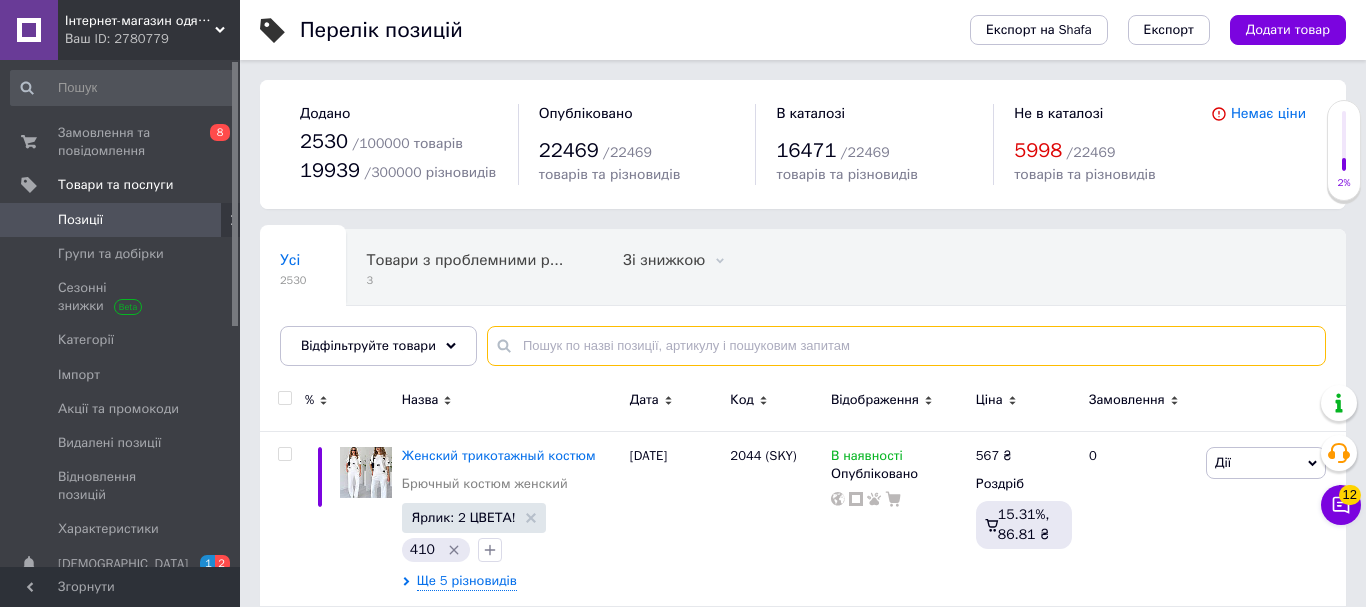 click at bounding box center [906, 346] 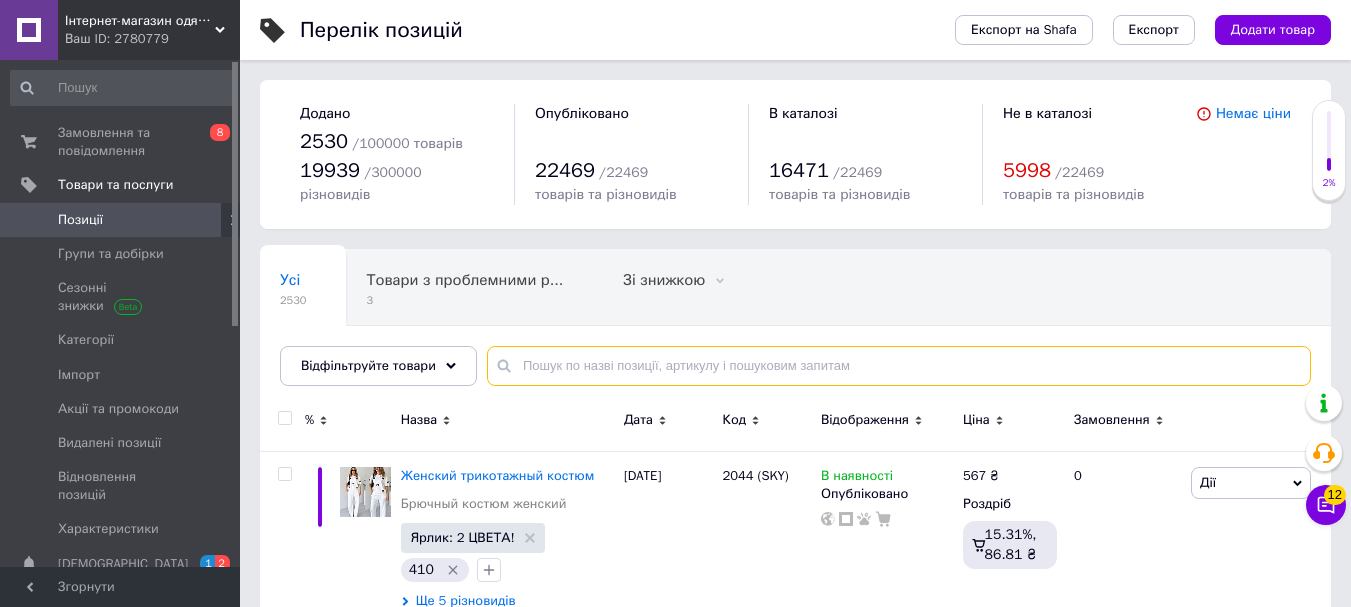 paste on "15228" 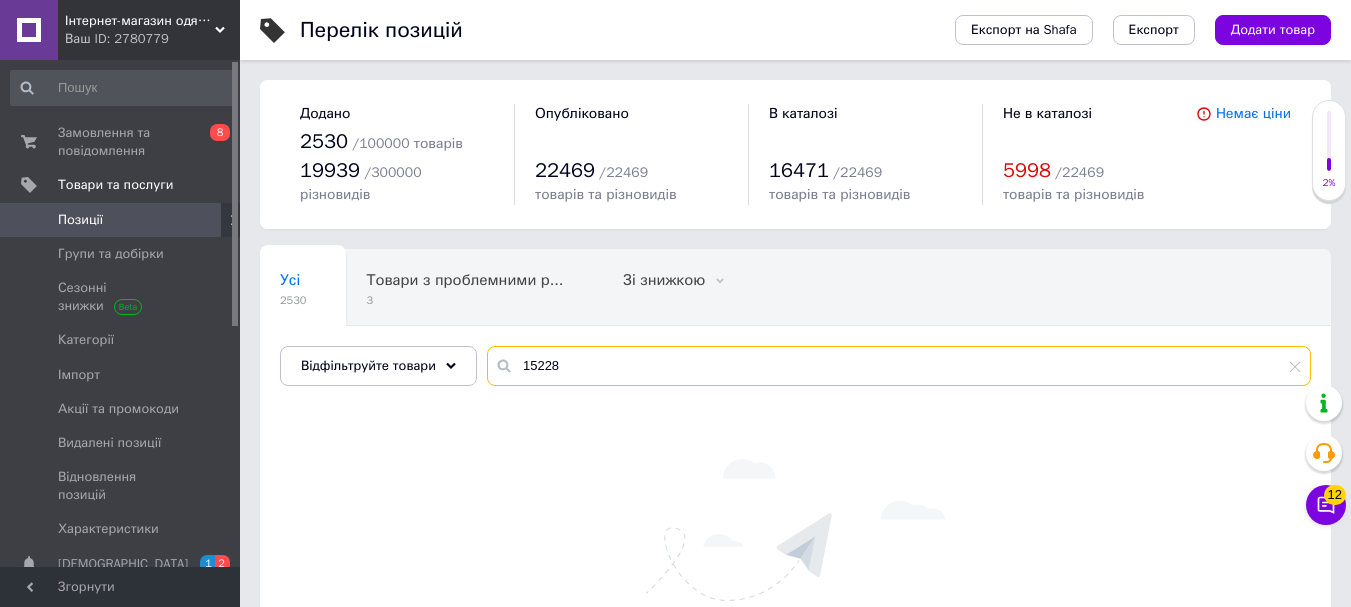 type on "15228" 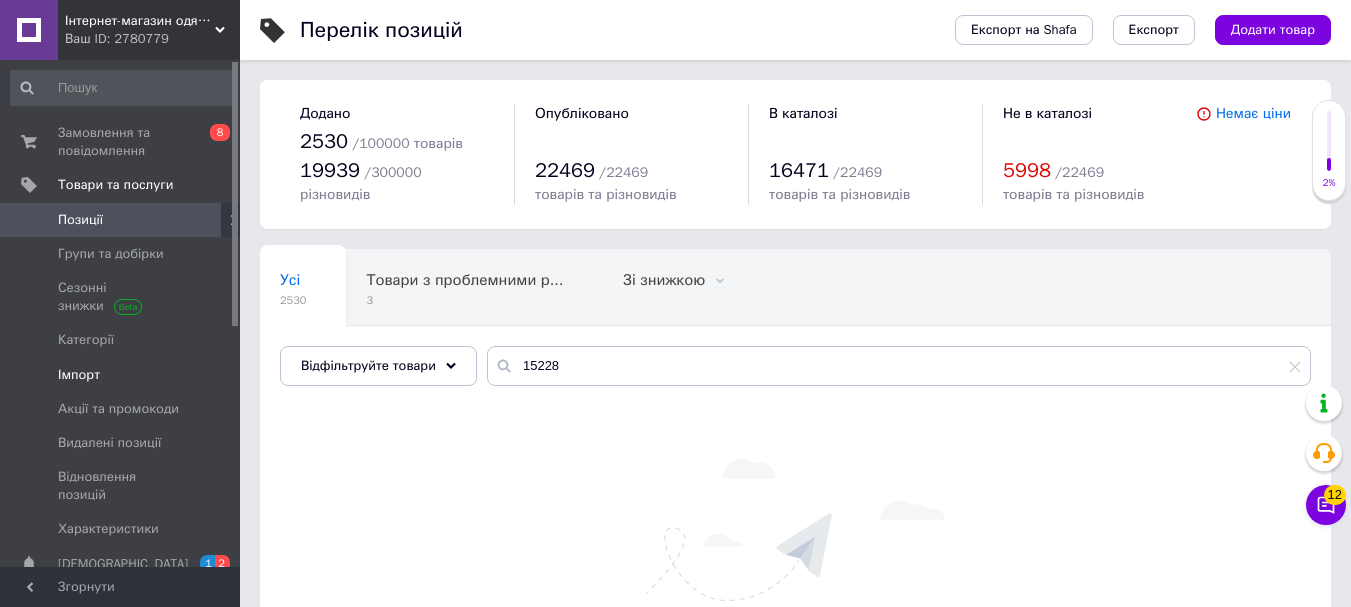 click on "Імпорт" at bounding box center (123, 375) 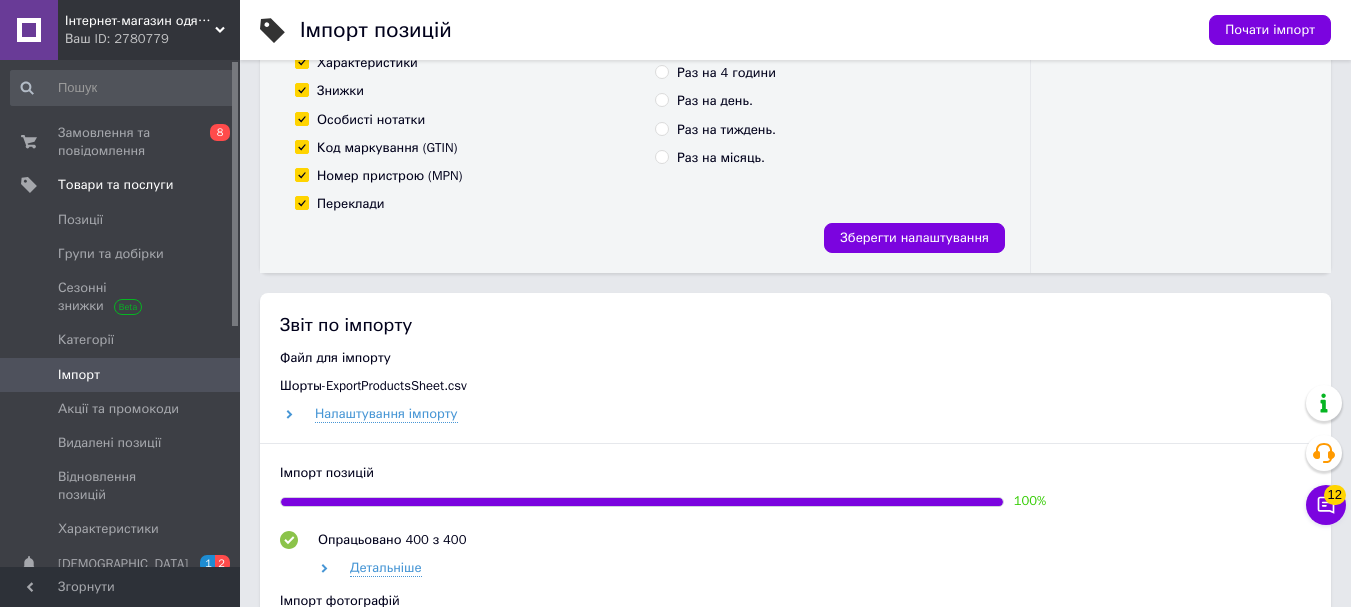 scroll, scrollTop: 800, scrollLeft: 0, axis: vertical 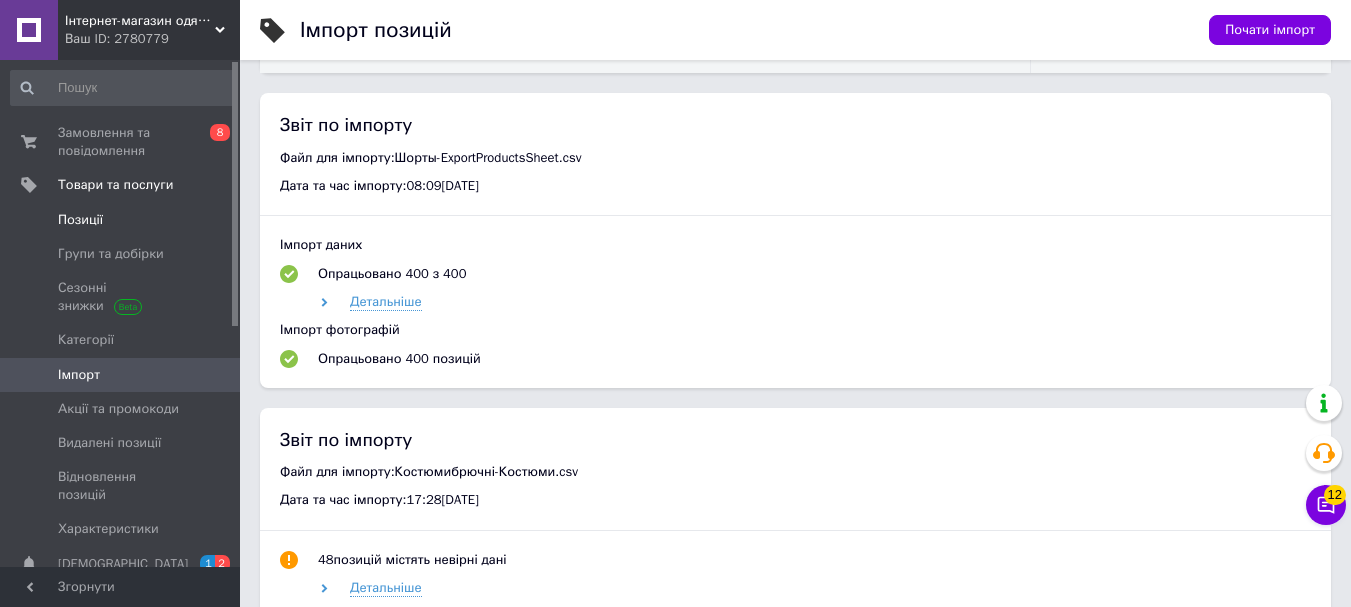 click on "Позиції" at bounding box center (121, 220) 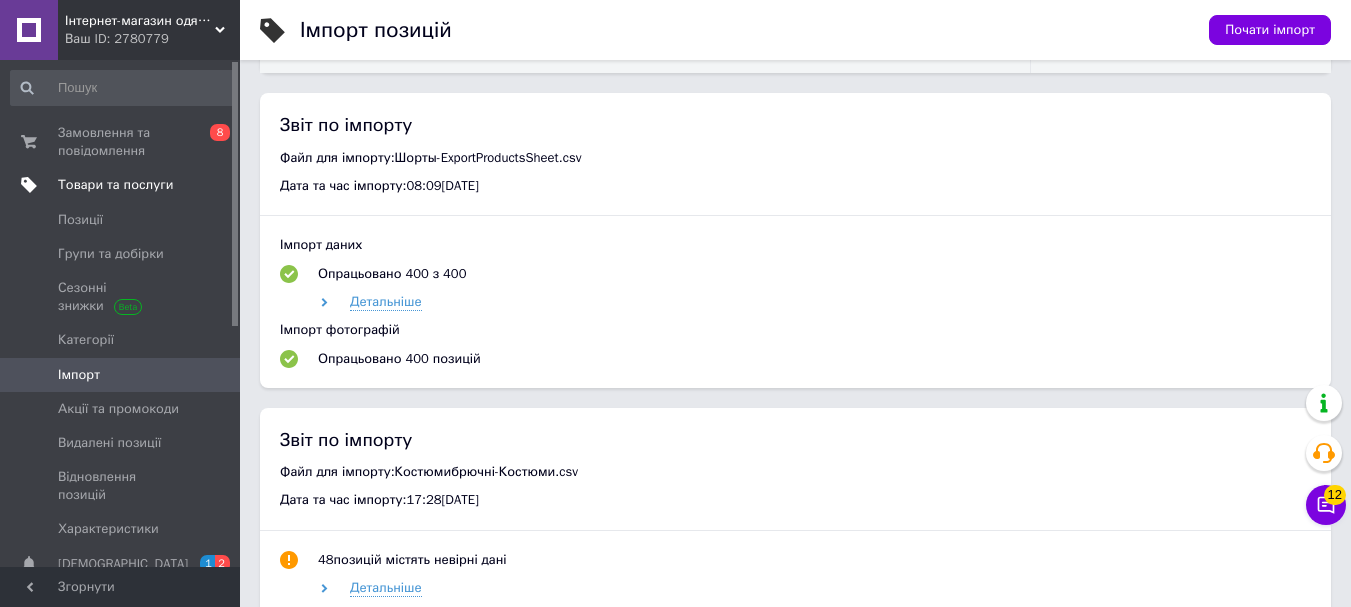 scroll, scrollTop: 0, scrollLeft: 0, axis: both 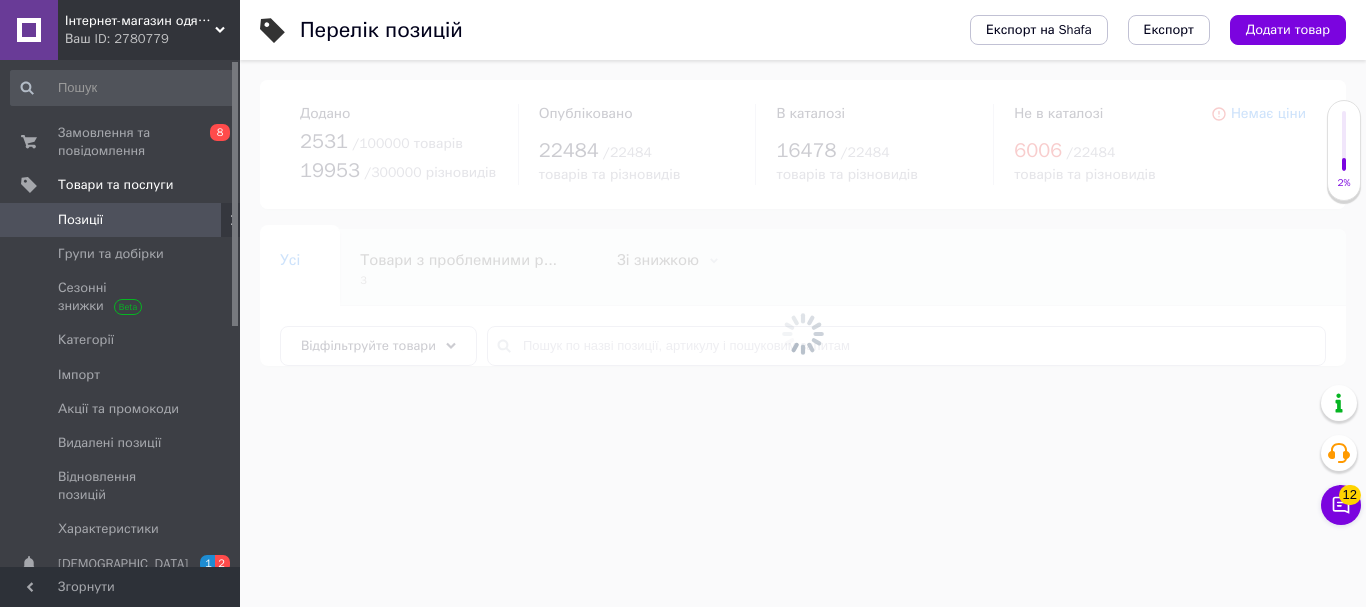click at bounding box center (803, 333) 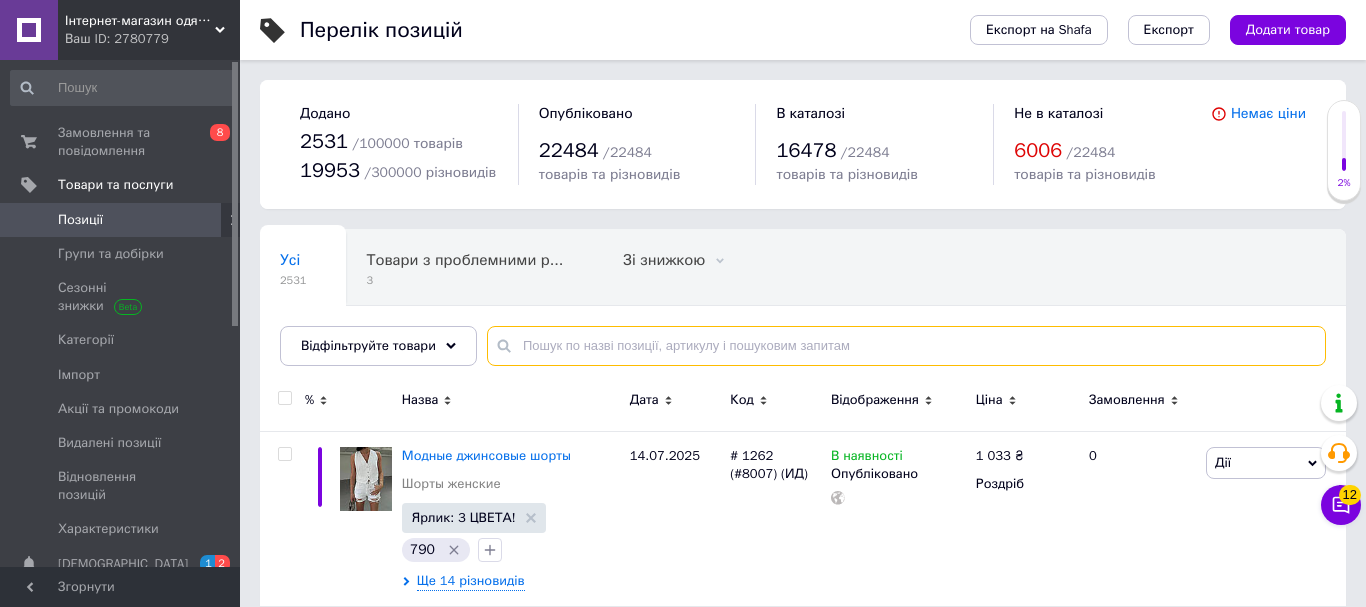 click at bounding box center (906, 346) 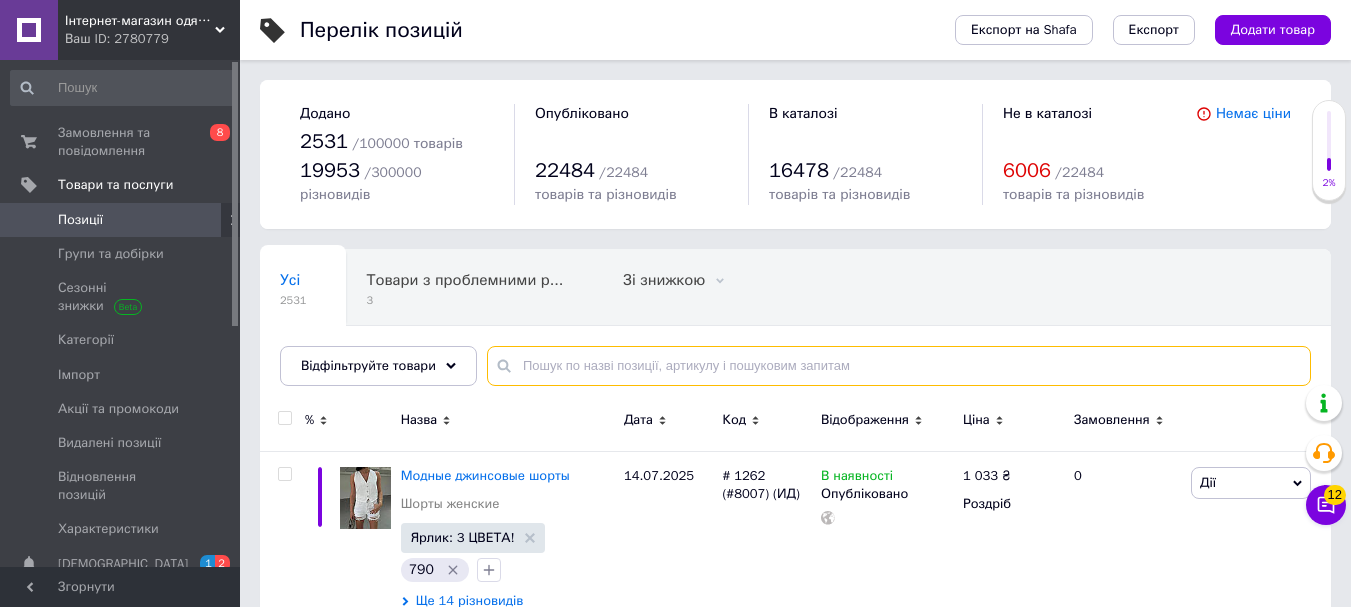 paste on "15228" 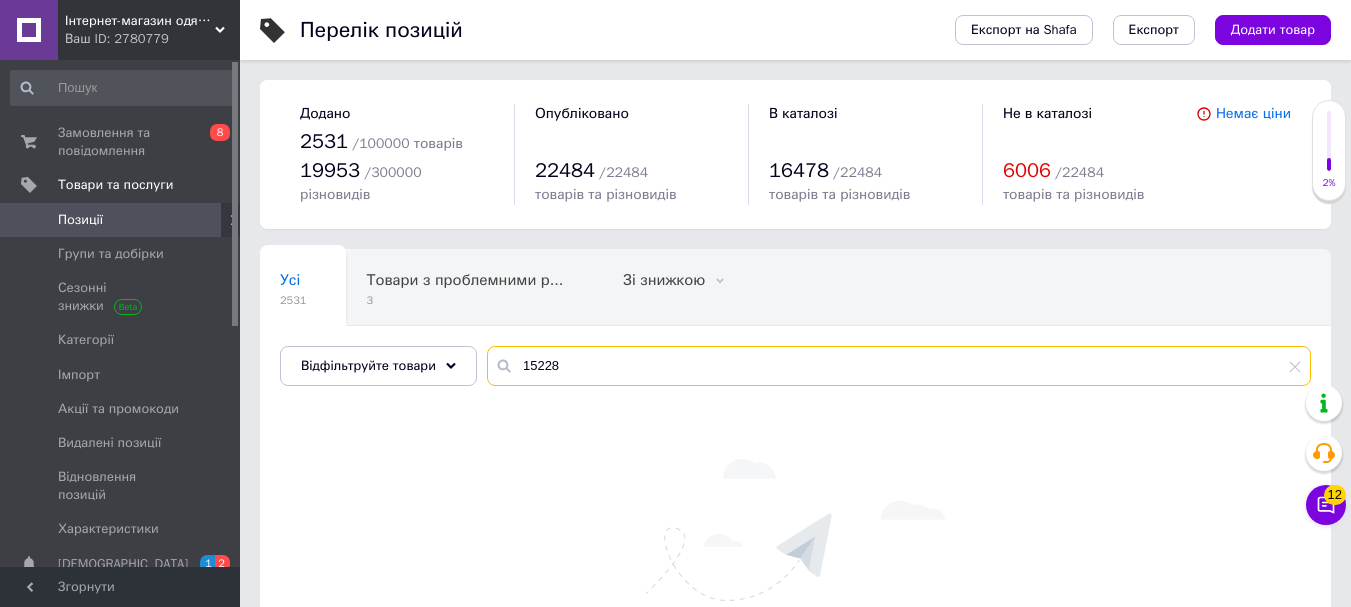 type on "15228" 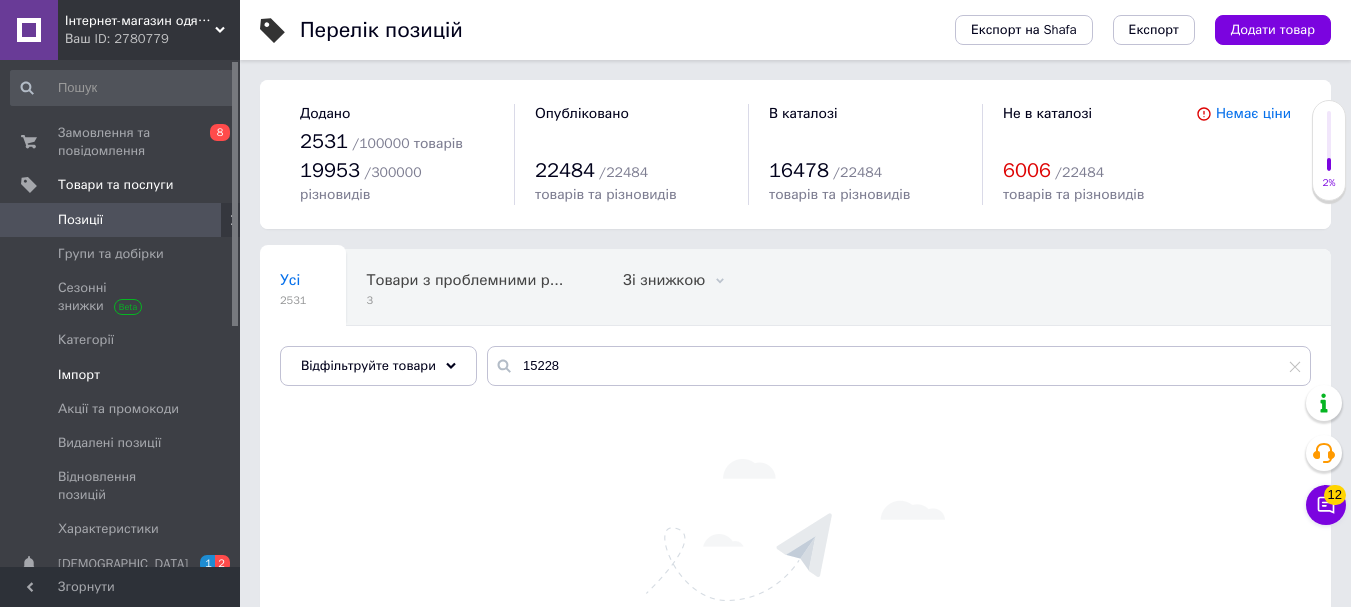 click on "Імпорт" at bounding box center [79, 375] 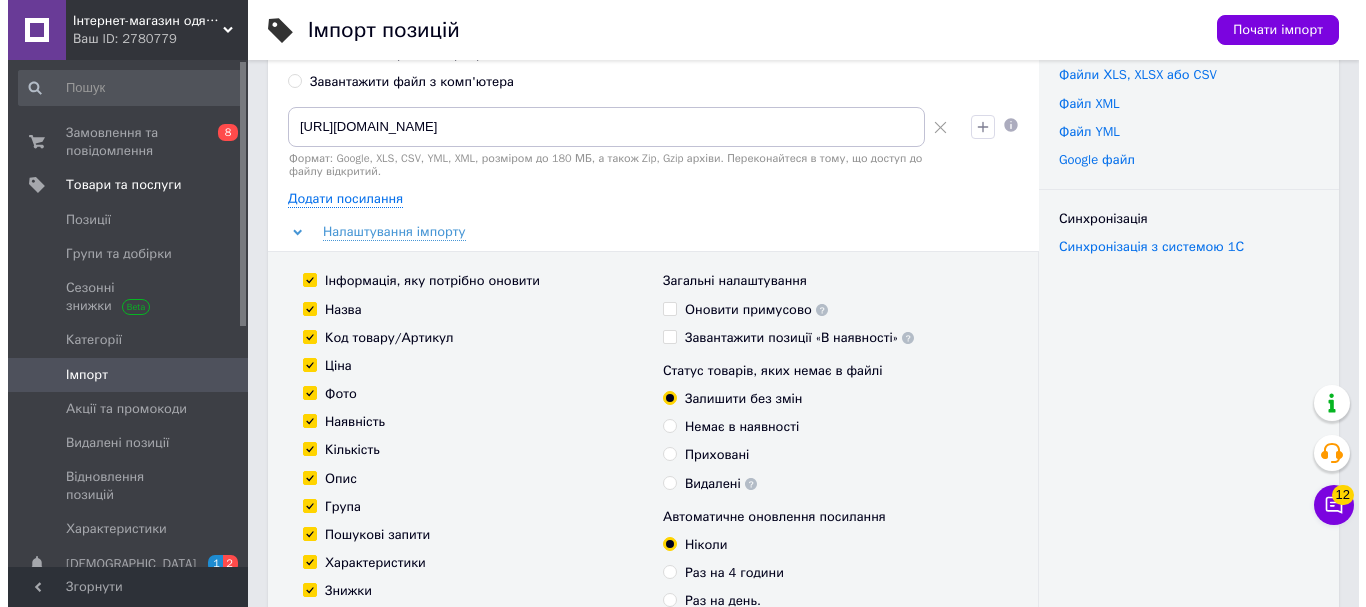 scroll, scrollTop: 0, scrollLeft: 0, axis: both 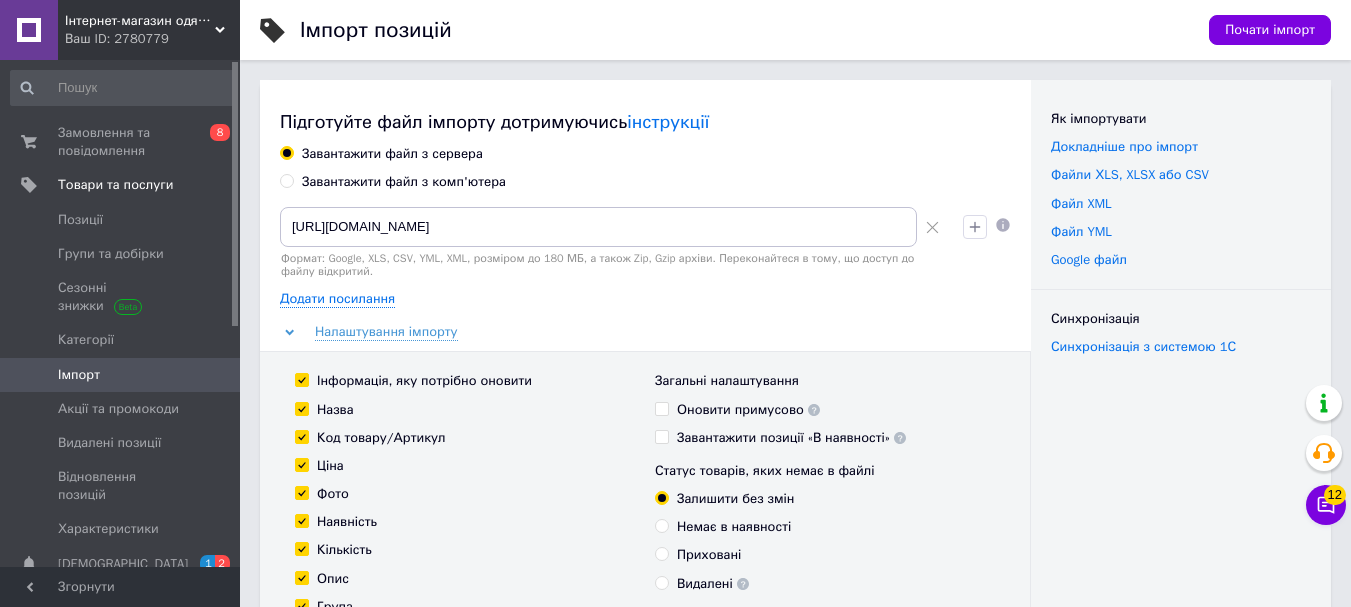 click on "Завантажити файл з комп'ютера" at bounding box center (286, 180) 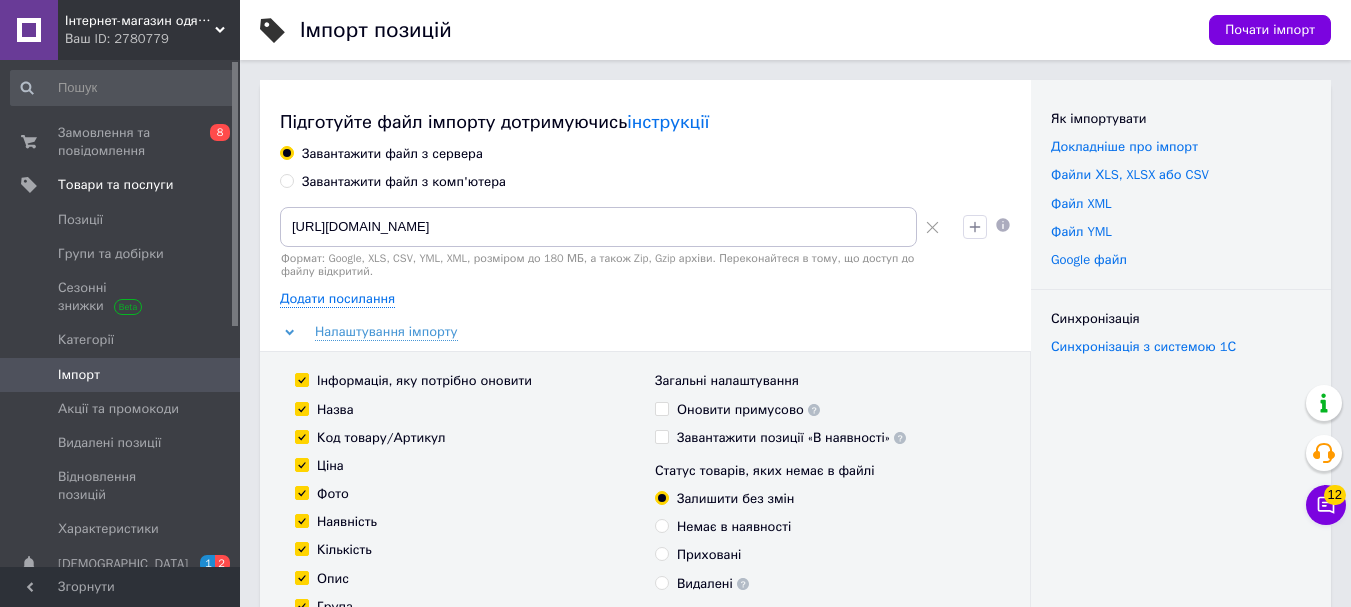 radio on "true" 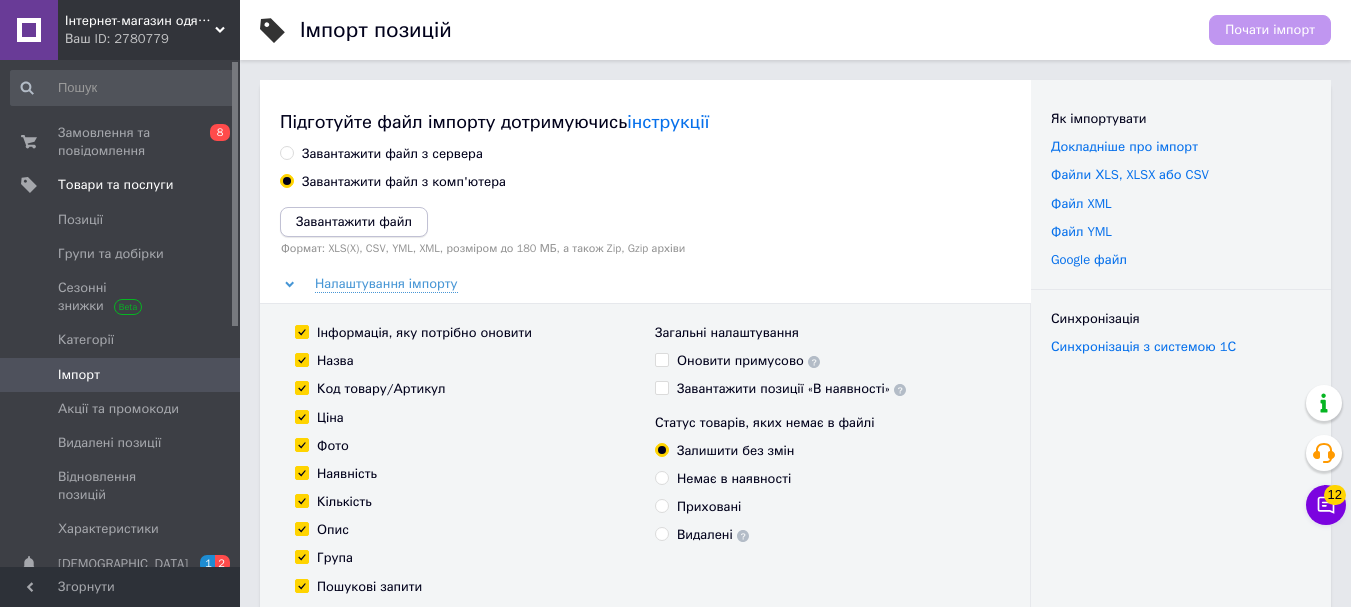 click on "Завантажити файл" at bounding box center [354, 221] 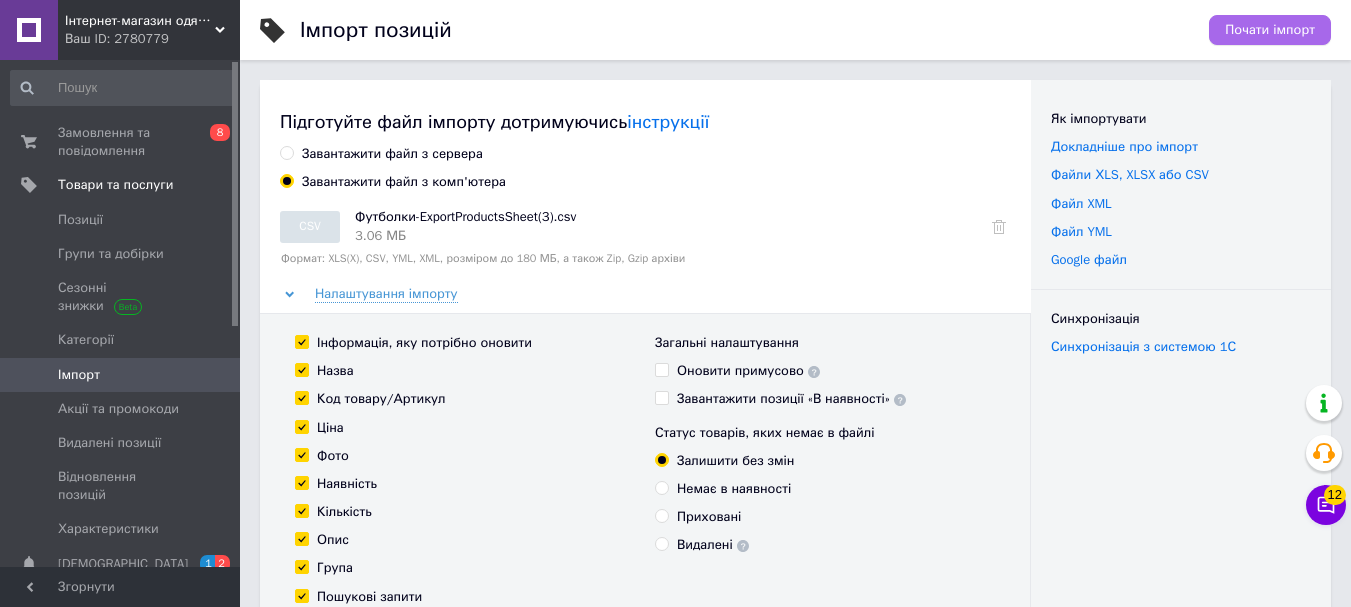 click on "Почати імпорт" at bounding box center [1270, 30] 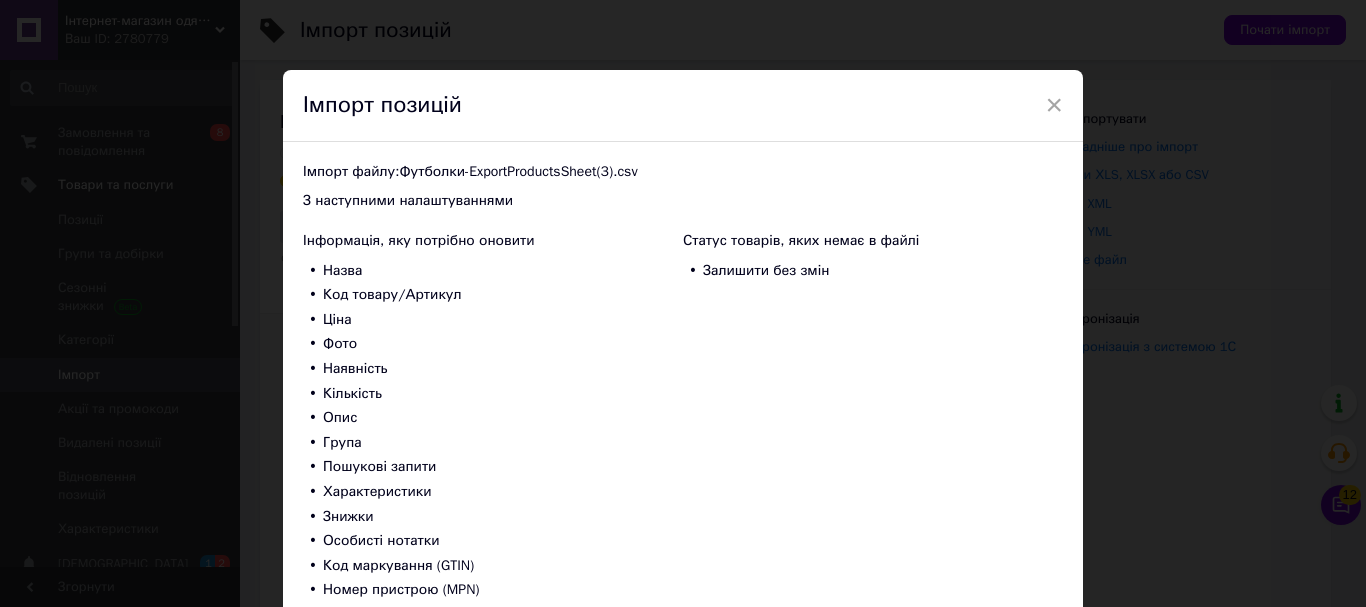 scroll, scrollTop: 167, scrollLeft: 0, axis: vertical 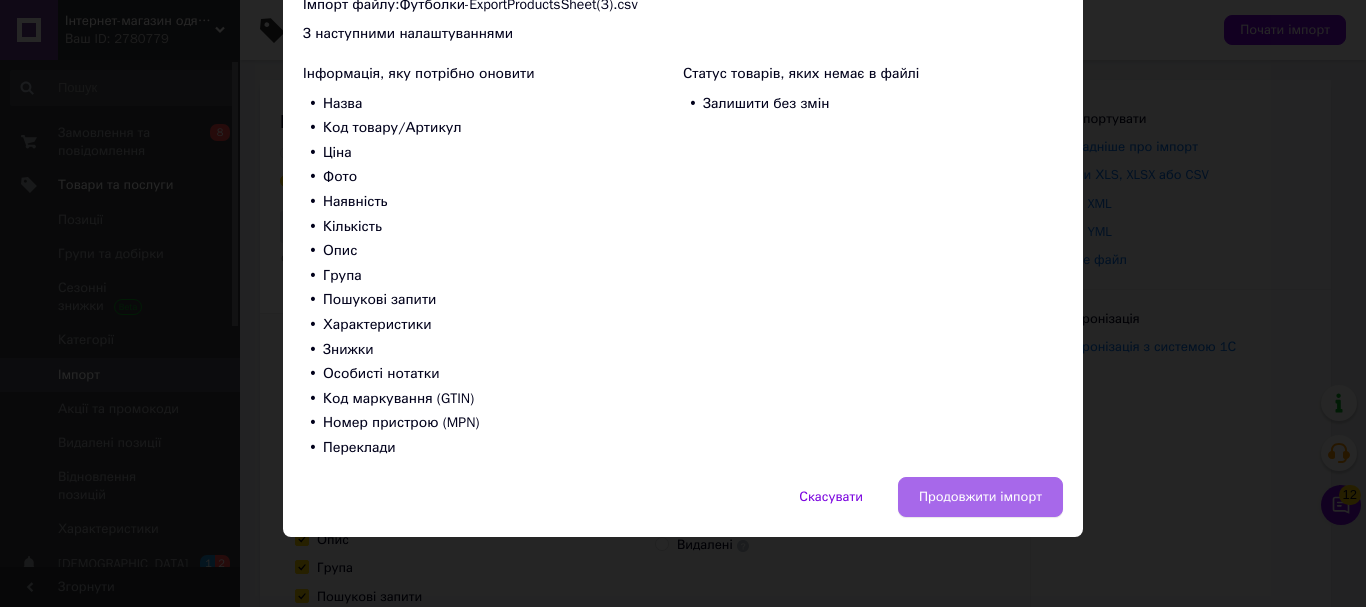 click on "Продовжити імпорт" at bounding box center (980, 497) 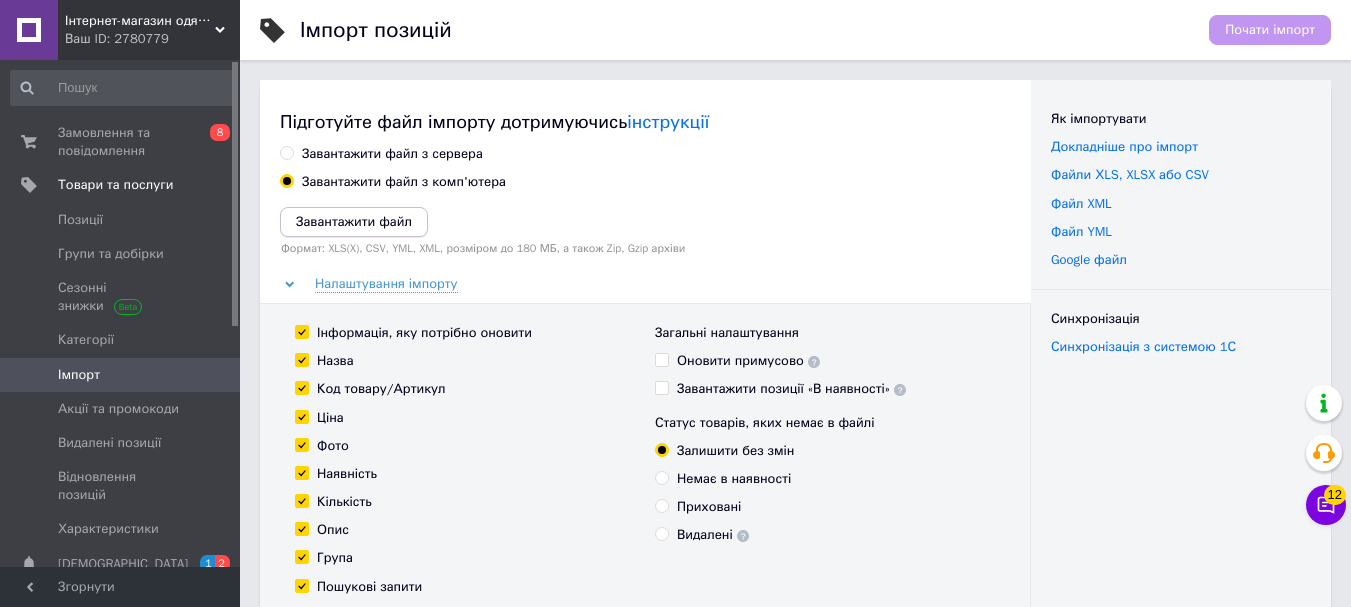 click on "Завантажити файл" at bounding box center [354, 221] 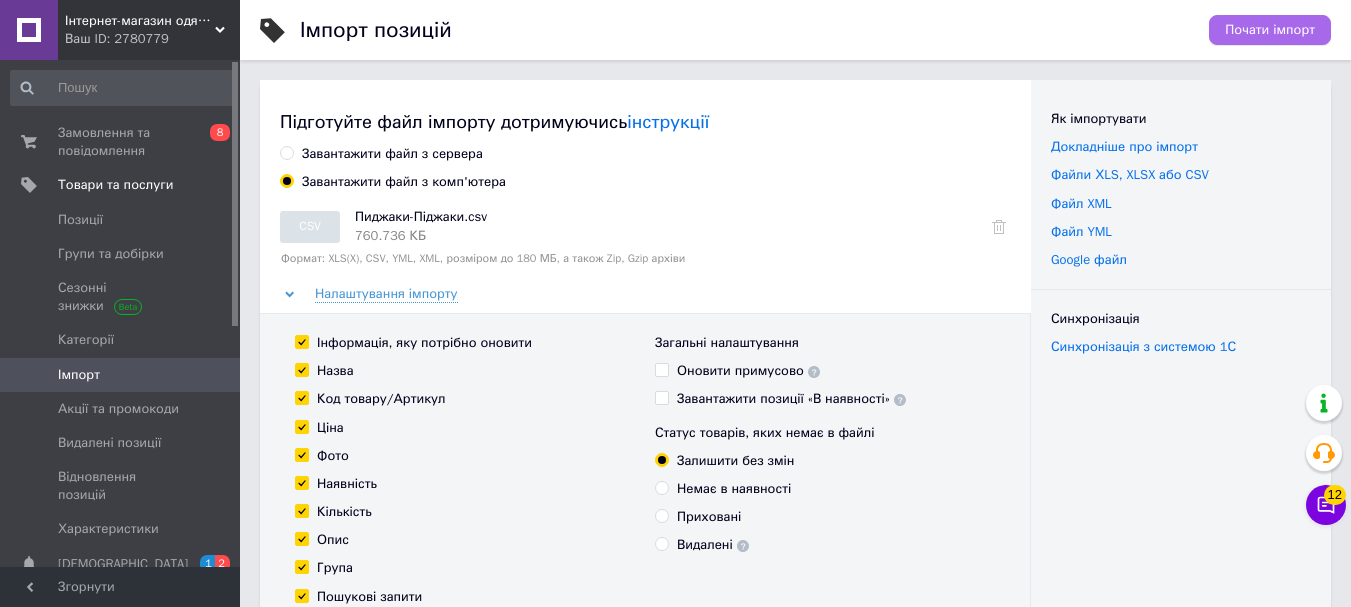 click on "Почати імпорт" at bounding box center [1270, 30] 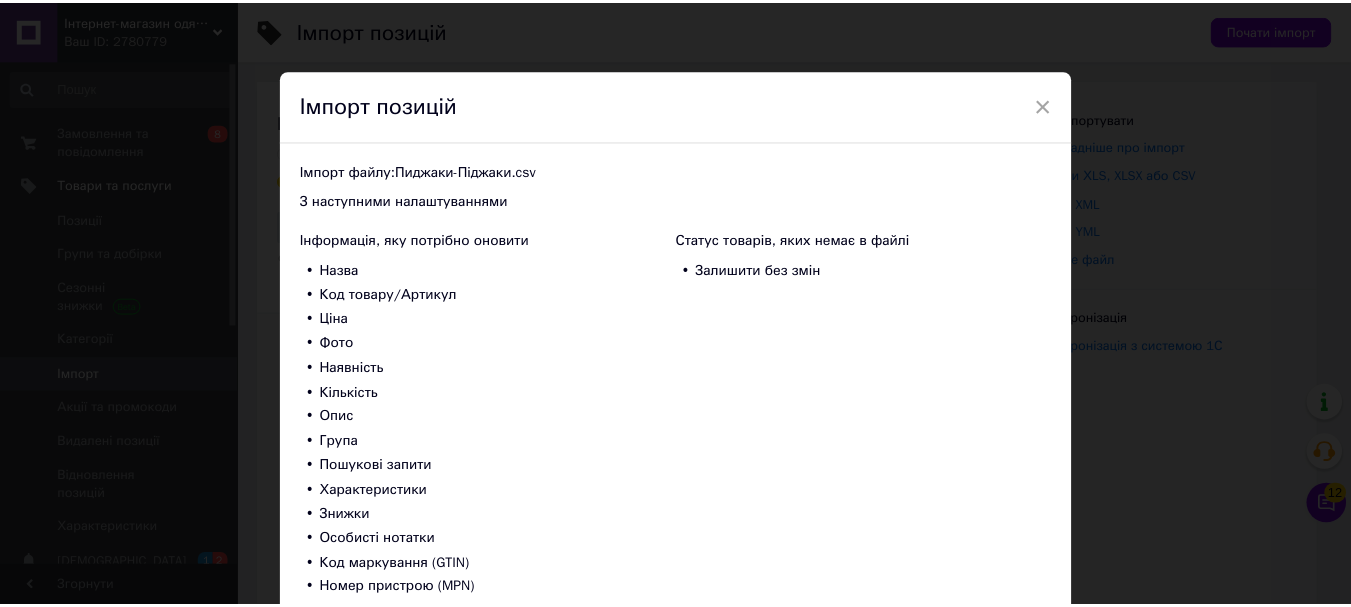 scroll, scrollTop: 167, scrollLeft: 0, axis: vertical 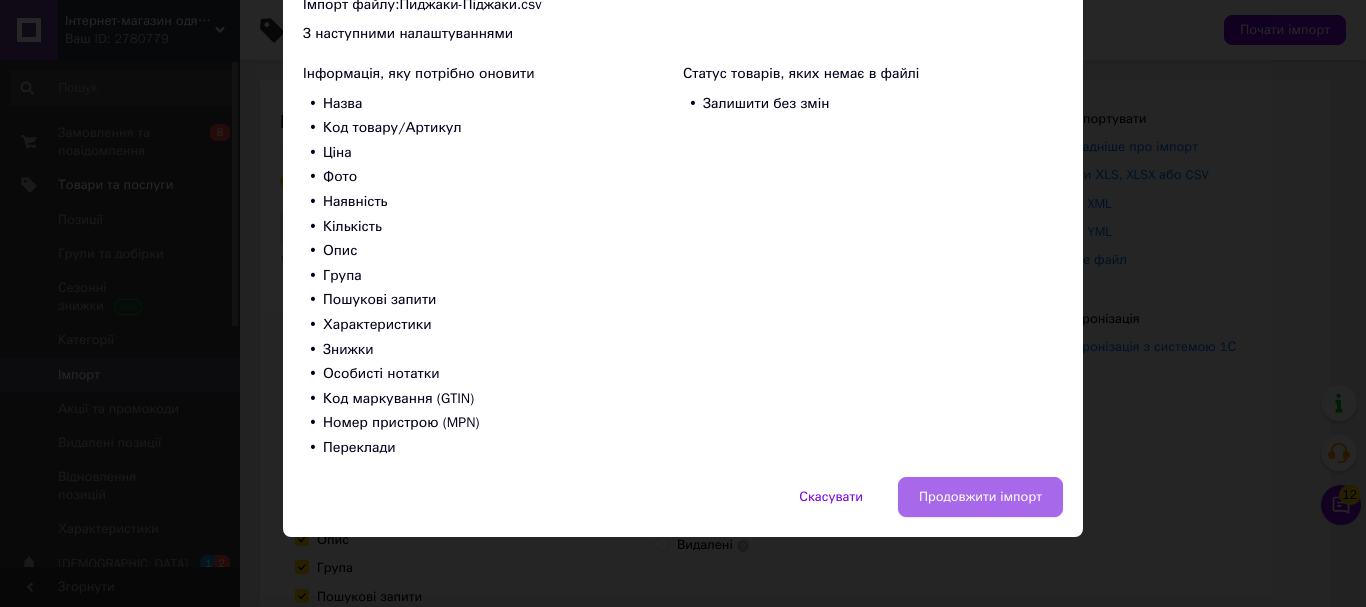 click on "Продовжити імпорт" at bounding box center [980, 497] 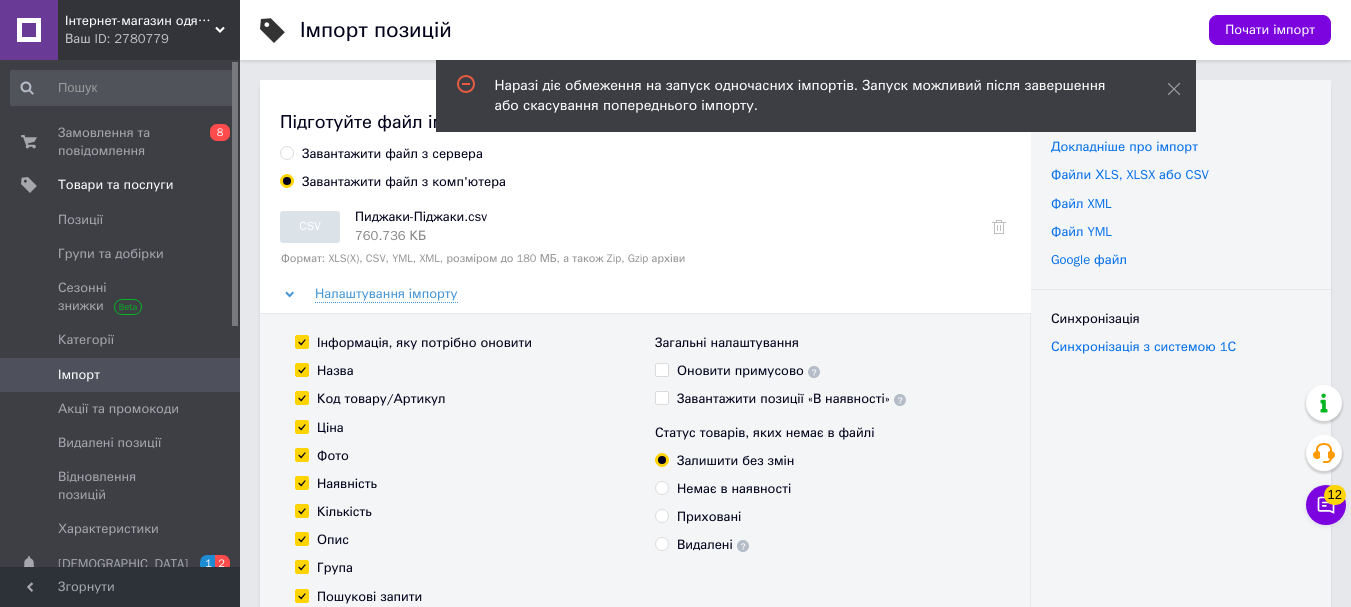 scroll, scrollTop: 600, scrollLeft: 0, axis: vertical 